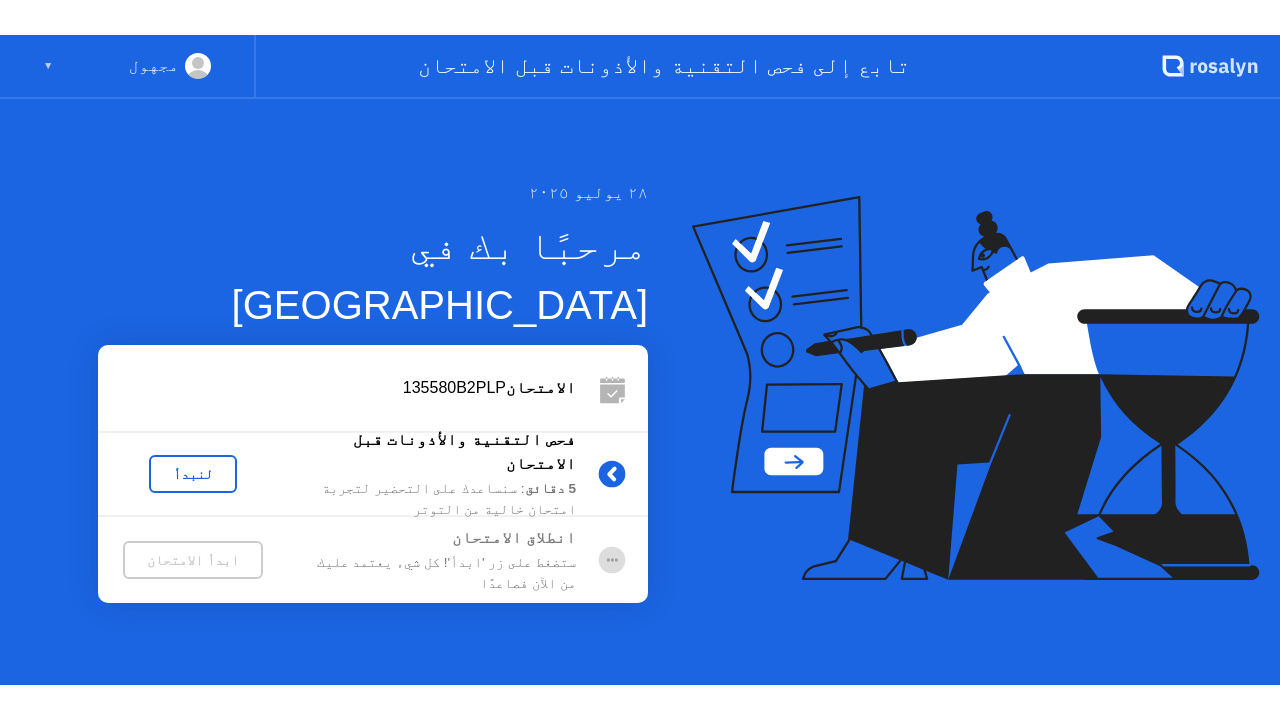 scroll, scrollTop: 0, scrollLeft: 0, axis: both 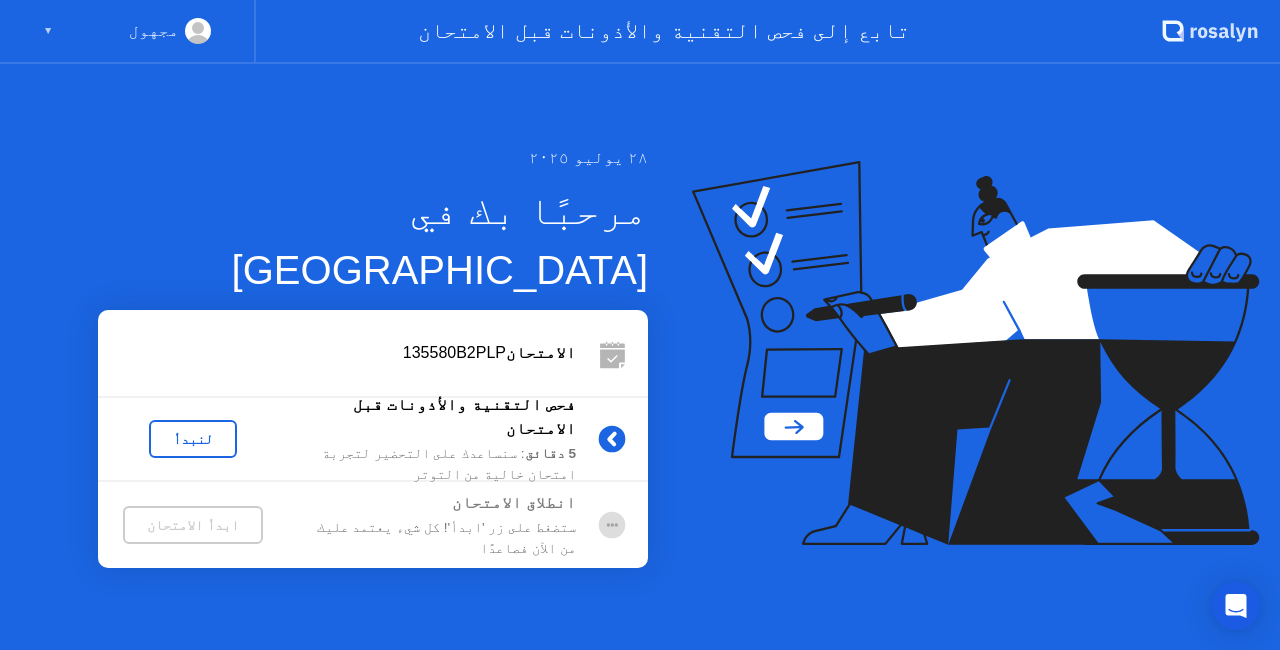 click on "لنبدأ" 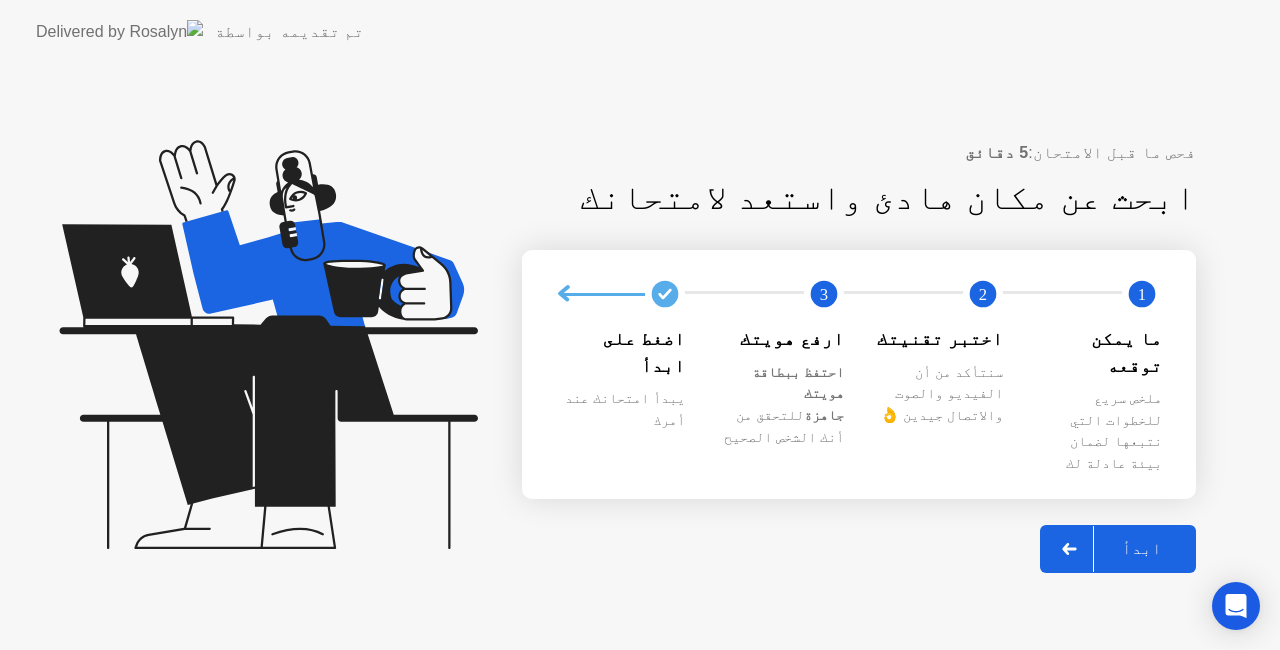 click 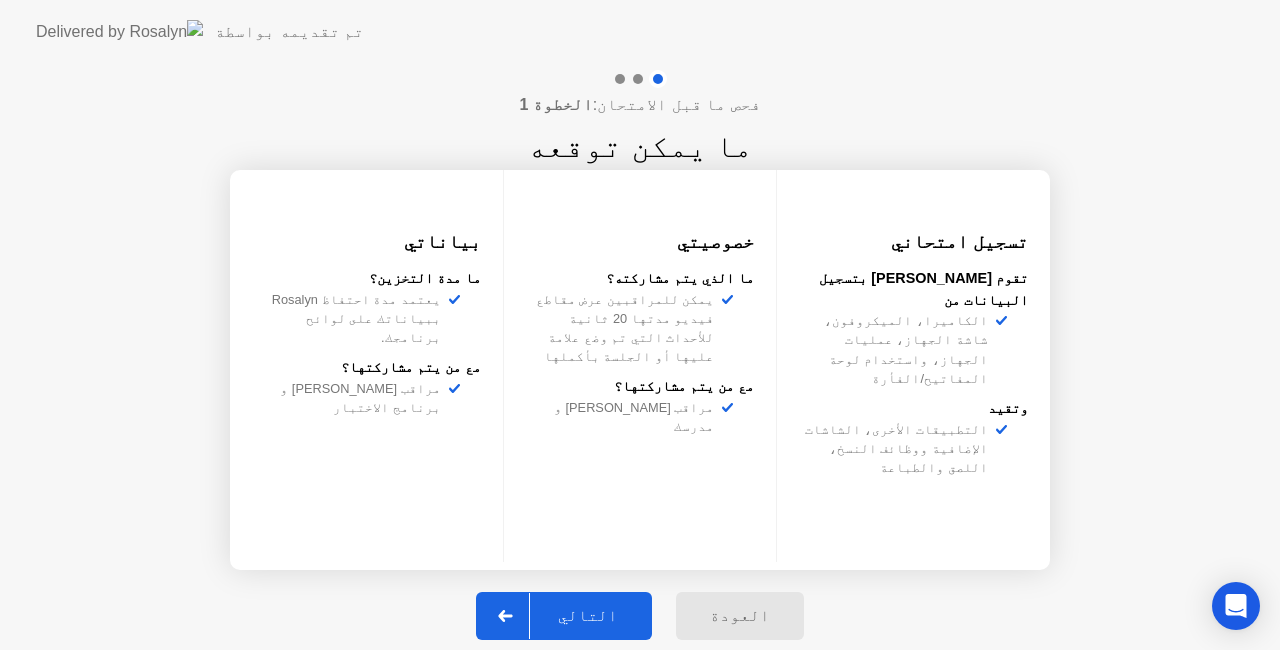 click 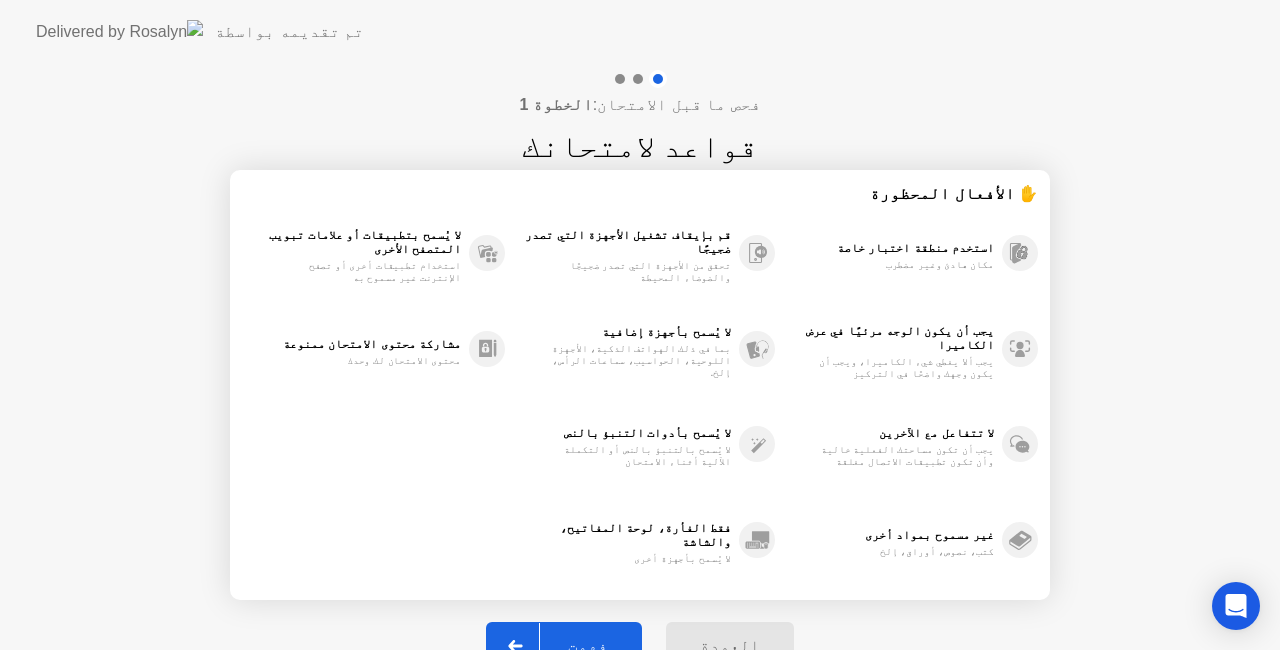 click 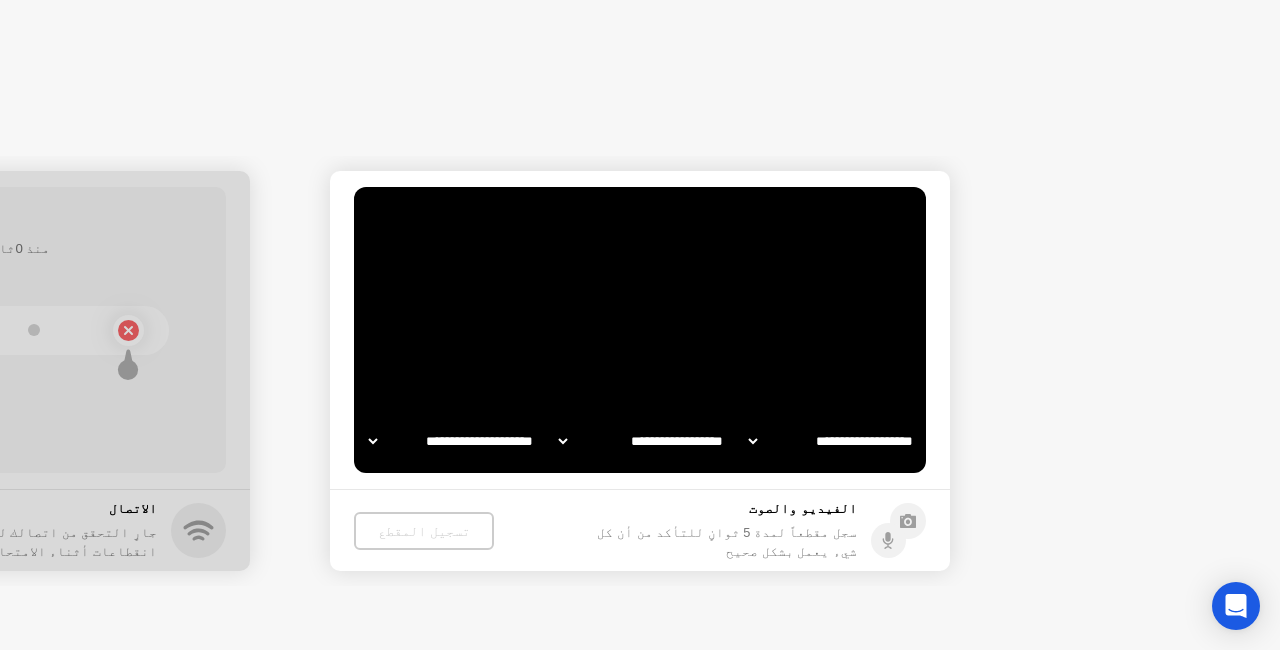 select on "**********" 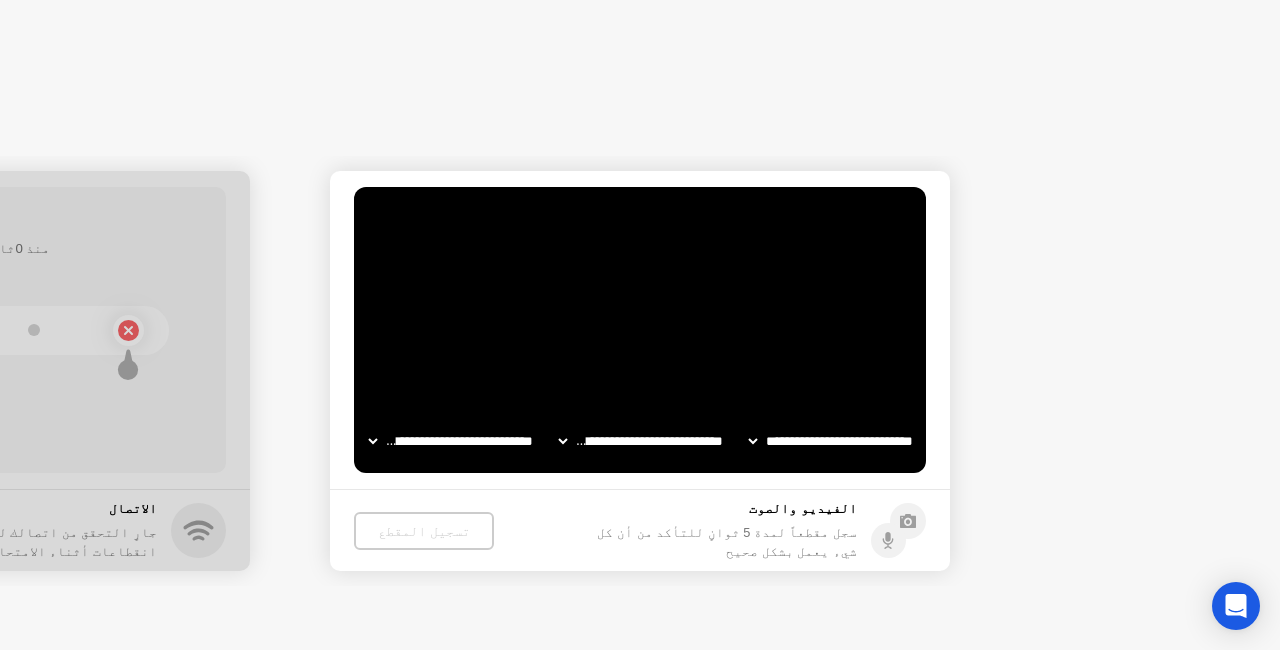 click 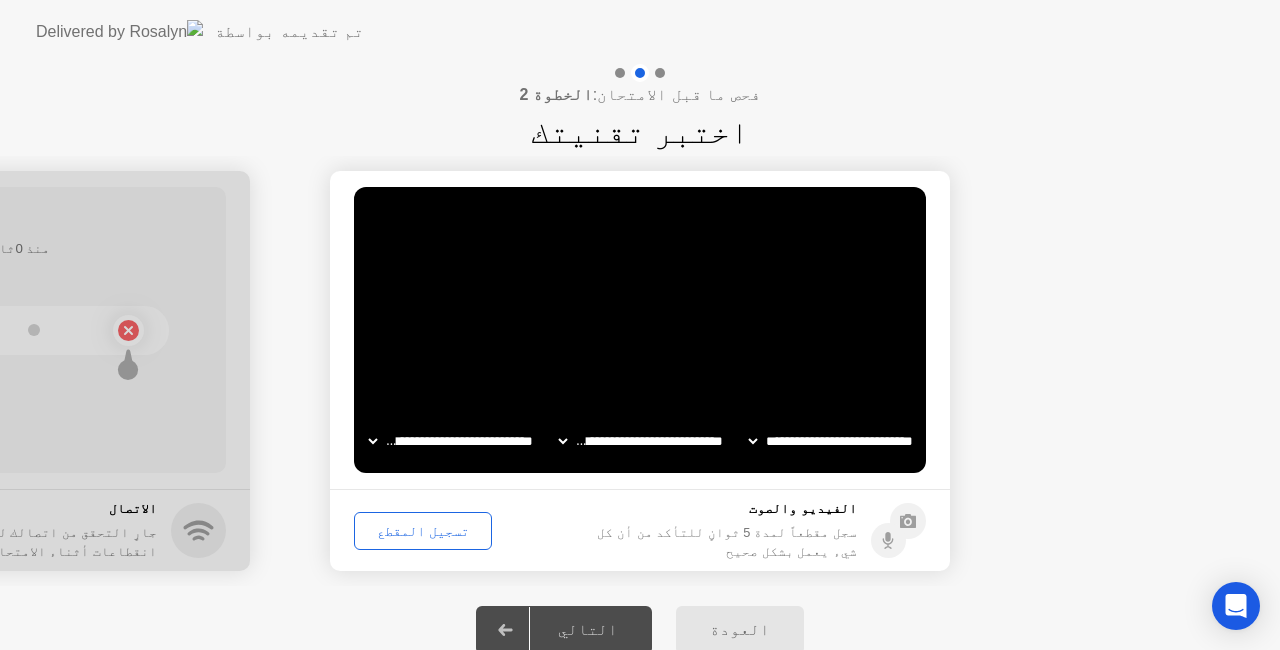 click 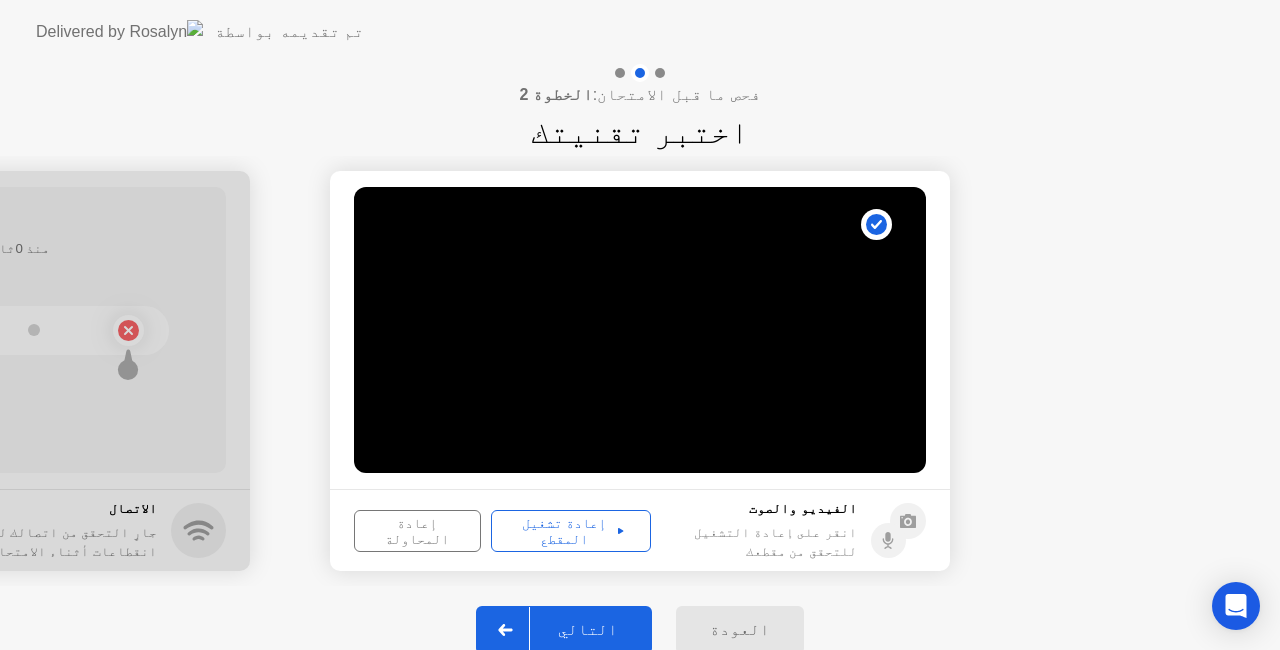 click 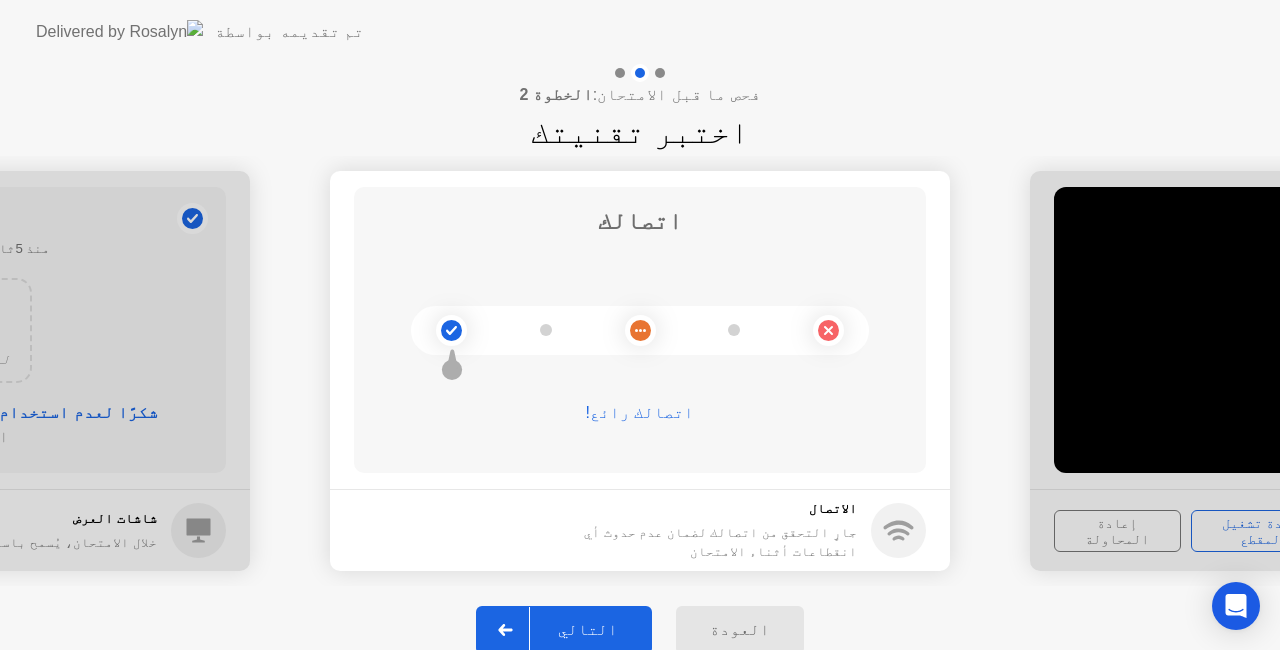 click 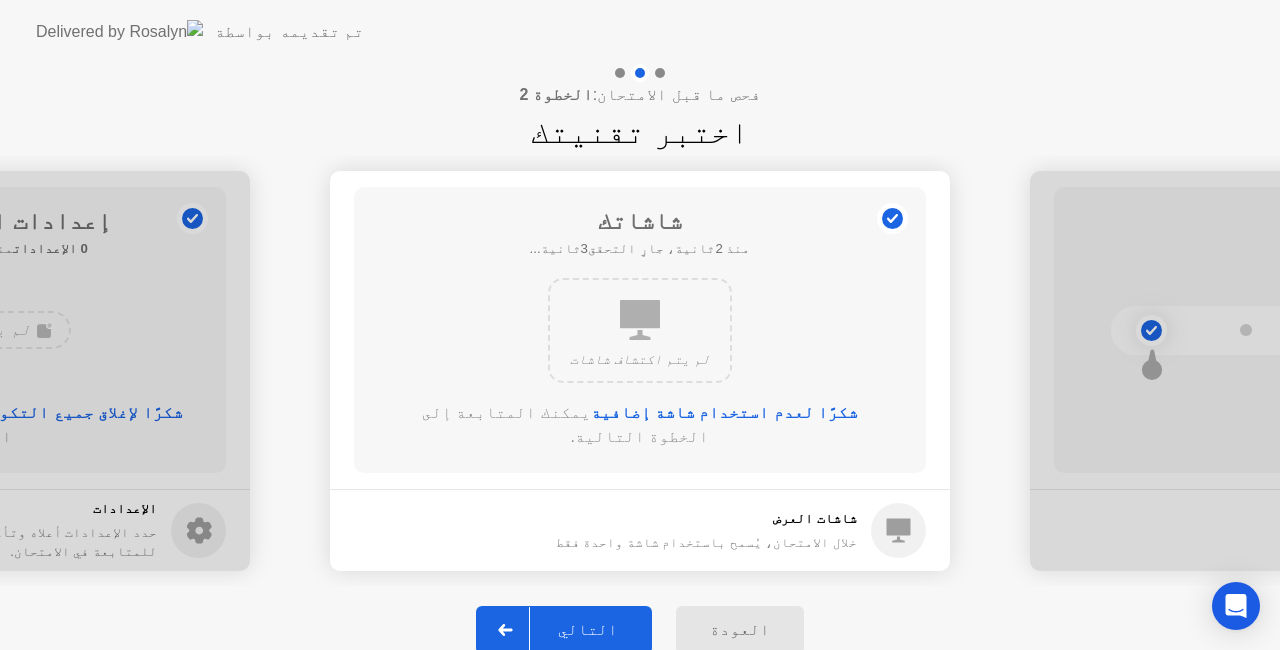 click 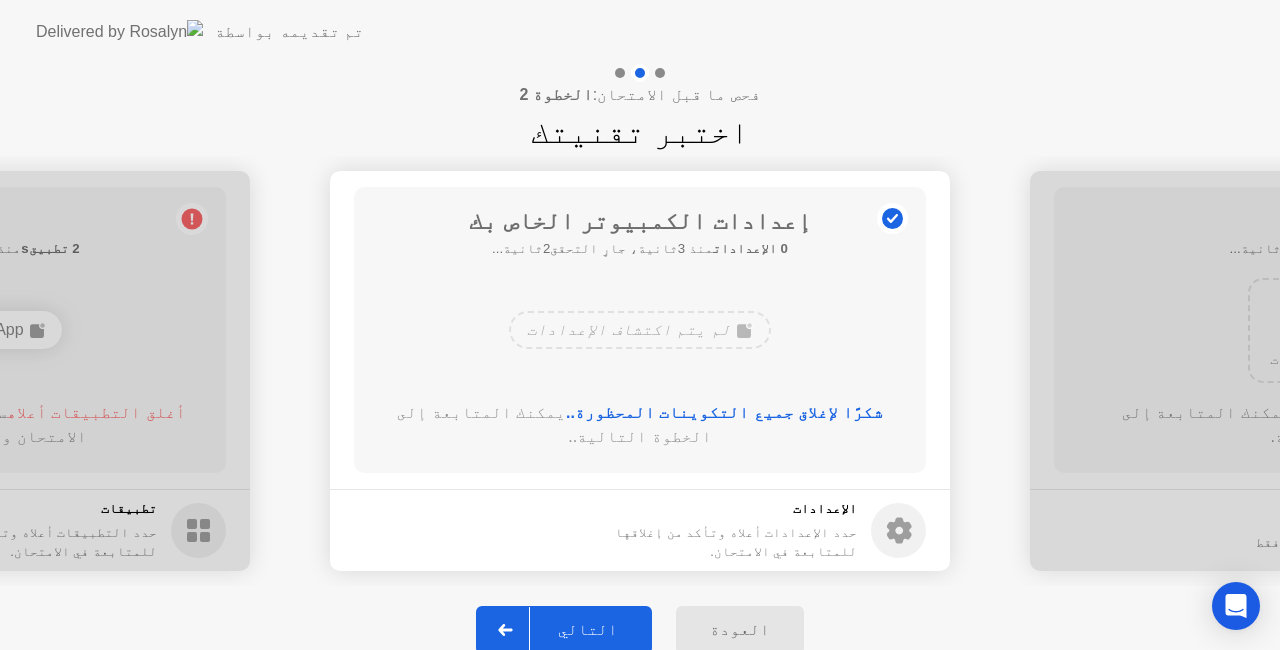 click 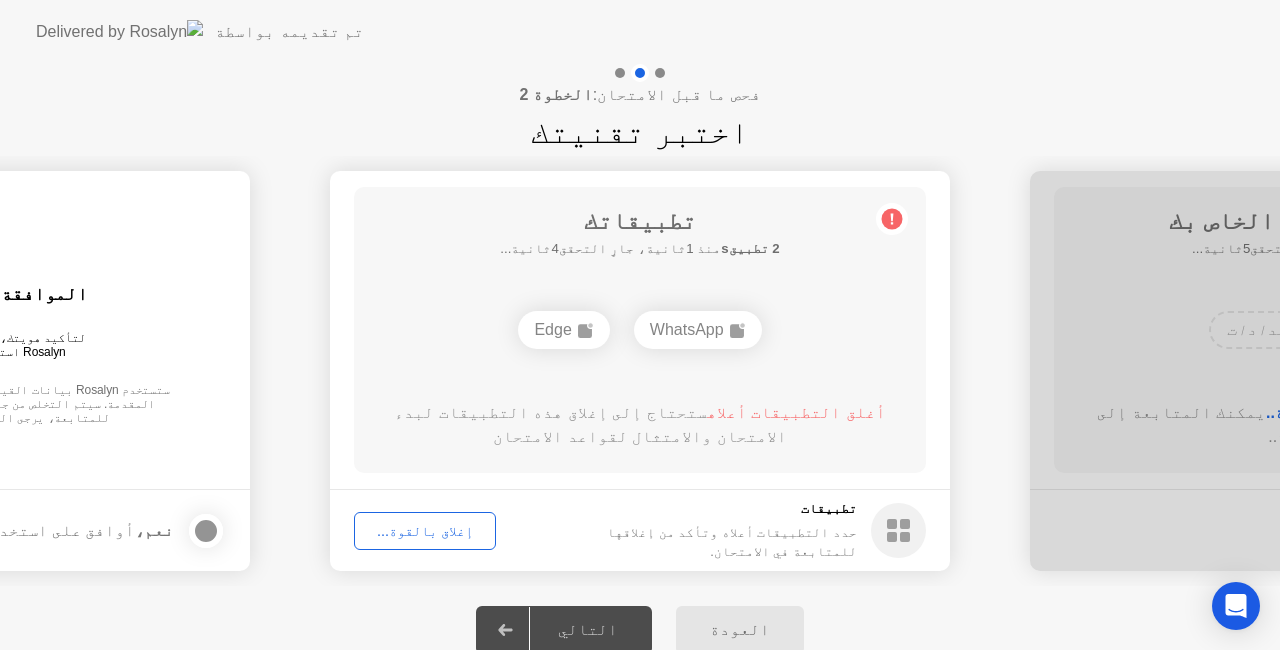 click 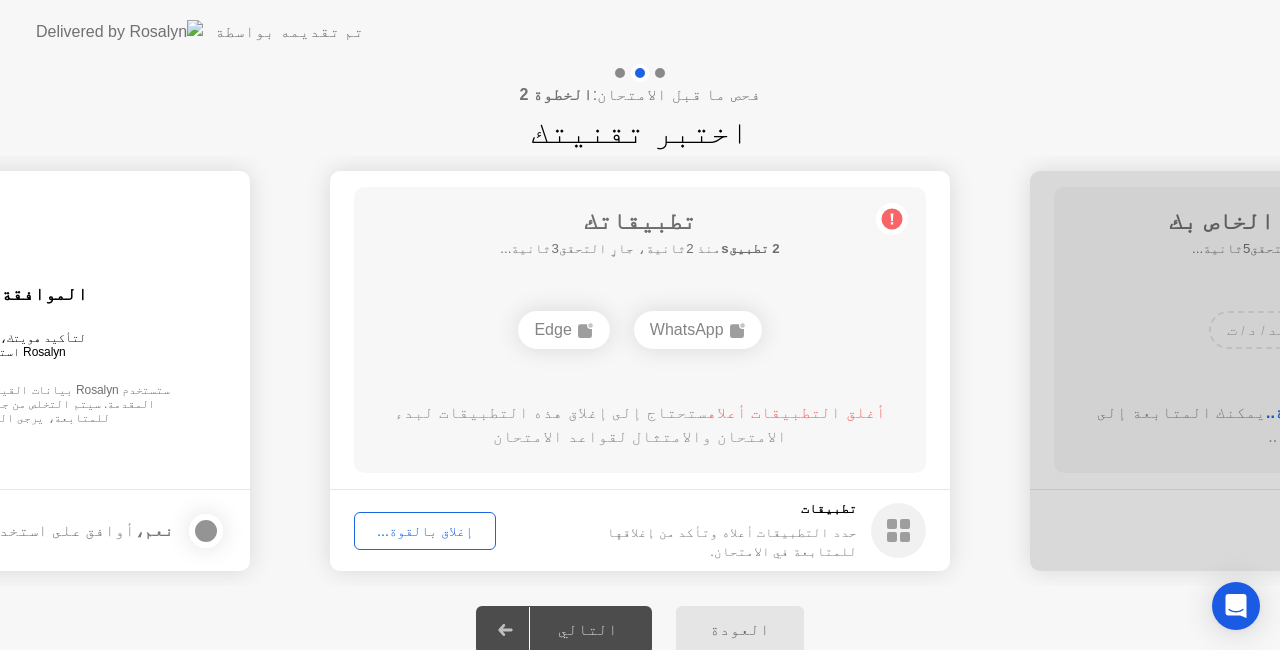 click 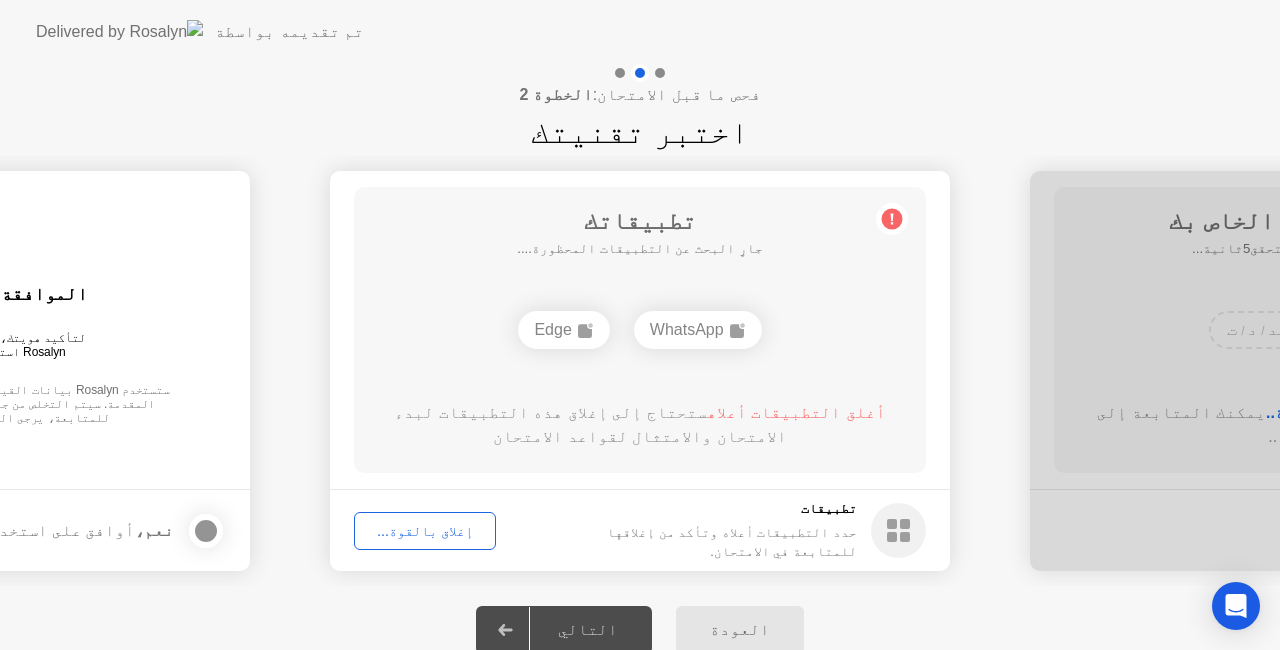 click on "إغلاق بالقوة..." 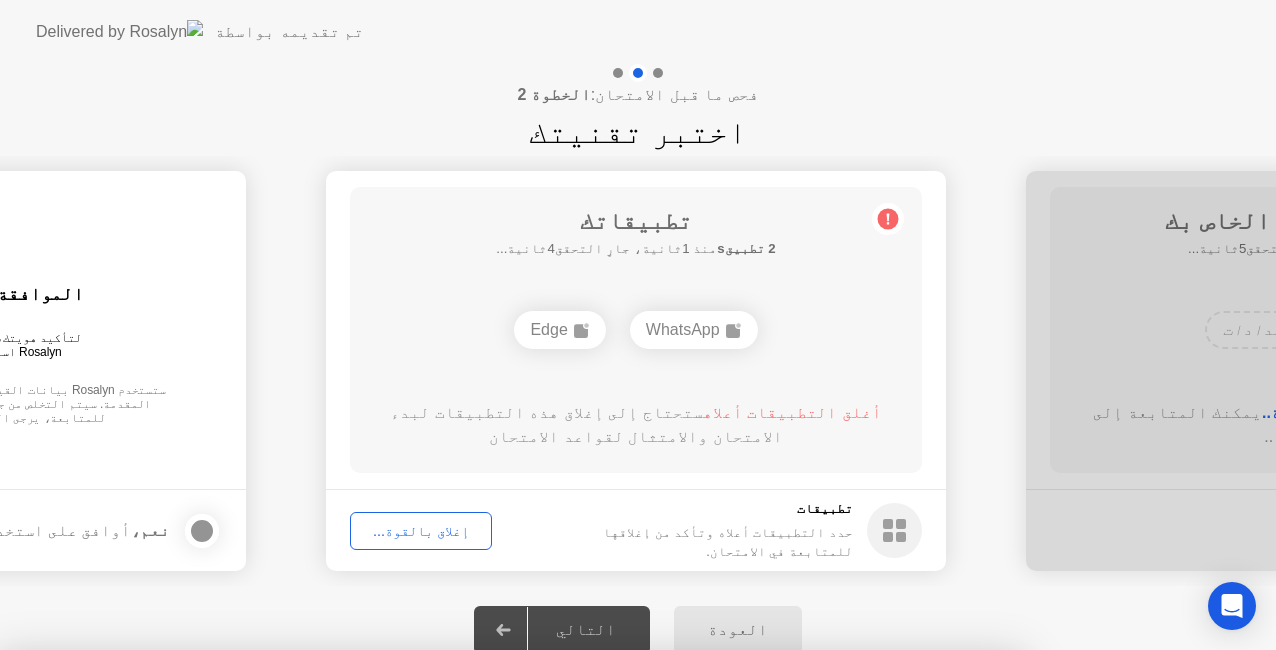 click on "تأكيد" at bounding box center (578, 926) 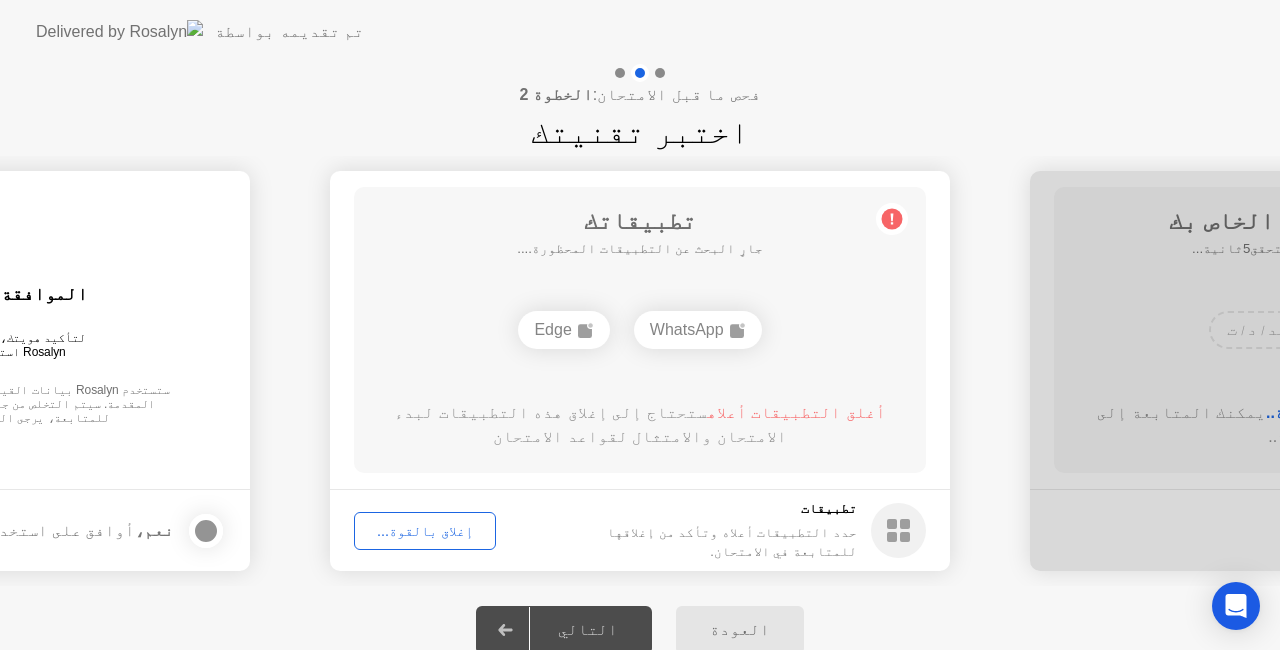 click 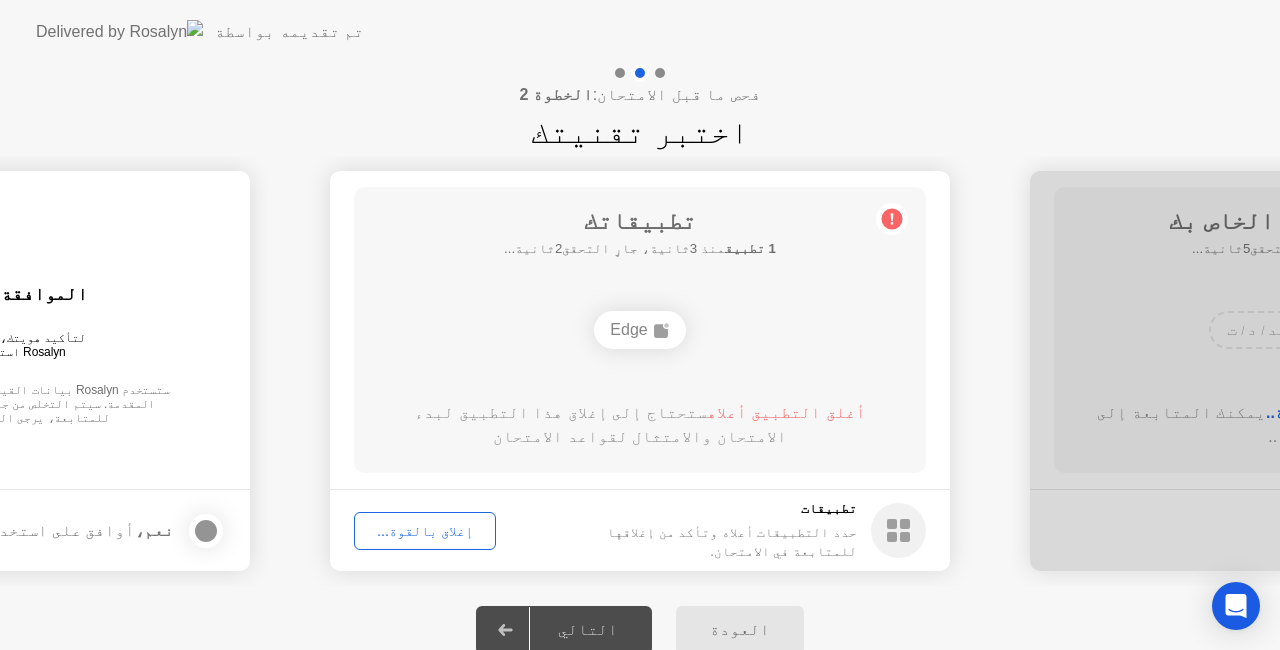 click on "إغلاق بالقوة..." 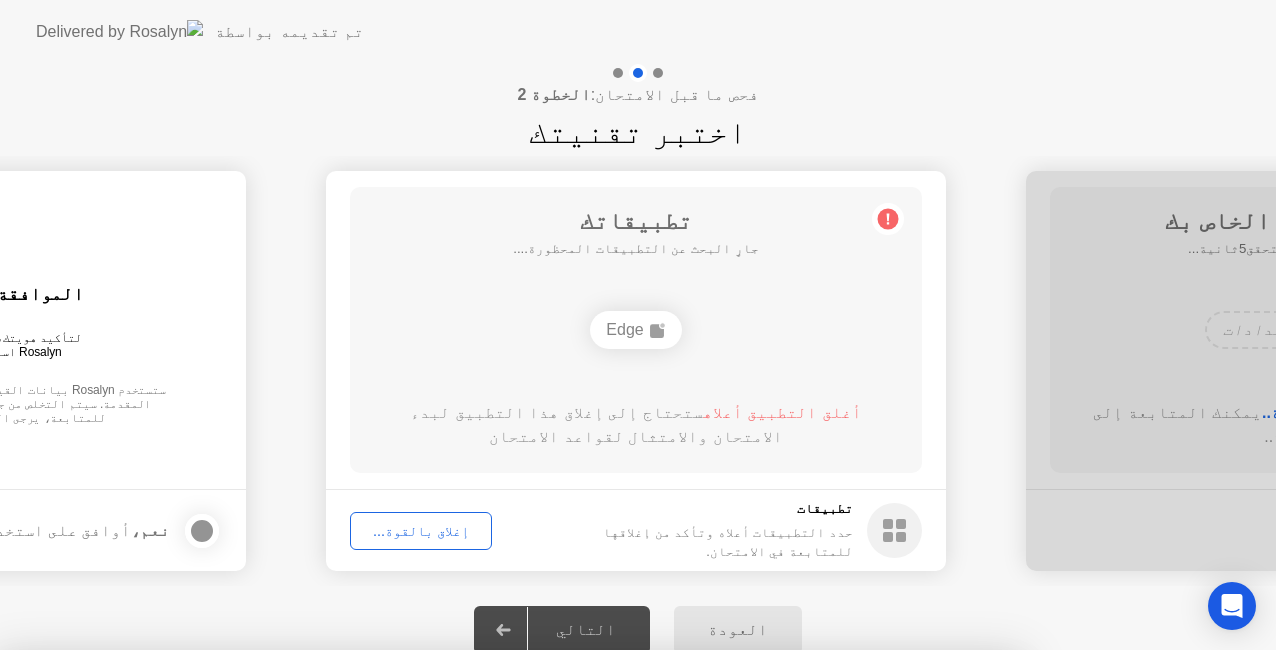 click on "تأكيد" at bounding box center [578, 926] 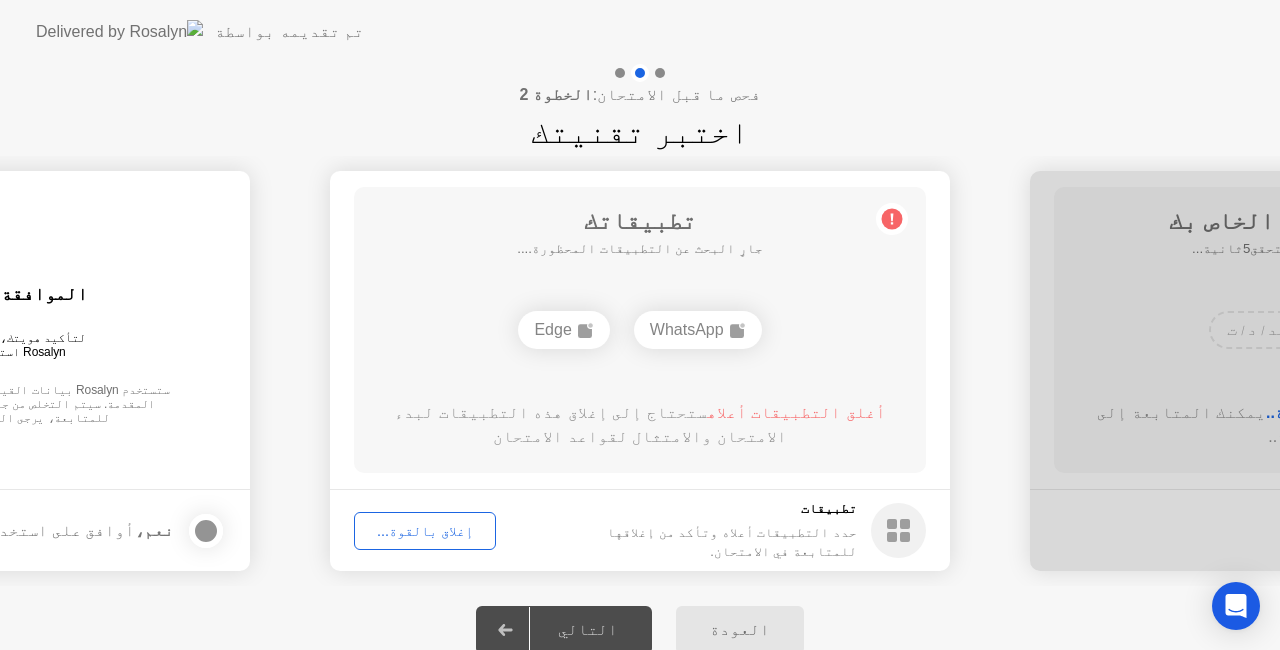 click 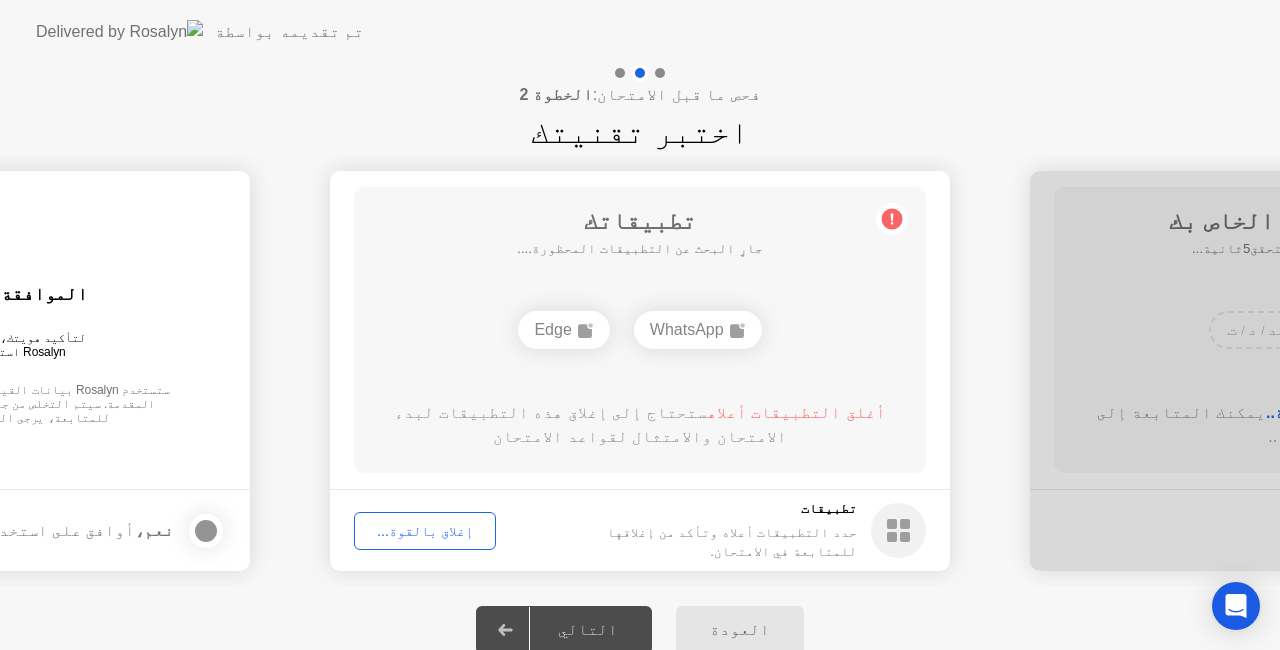 click 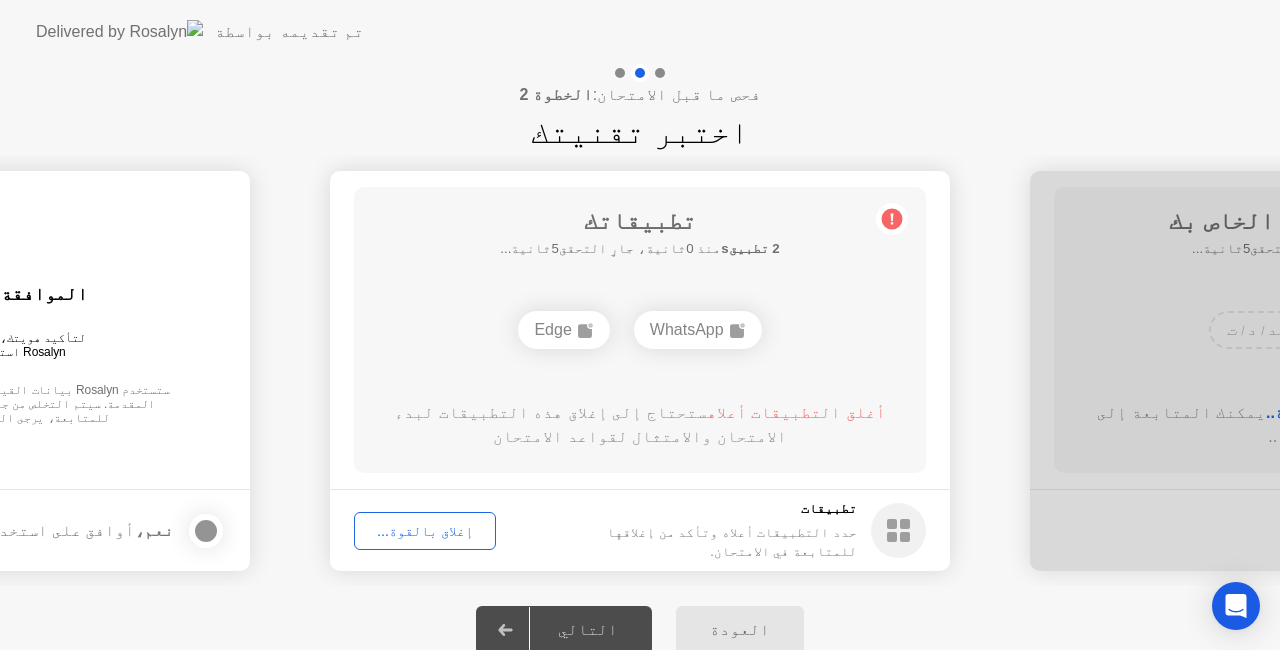 click on "إغلاق بالقوة..." 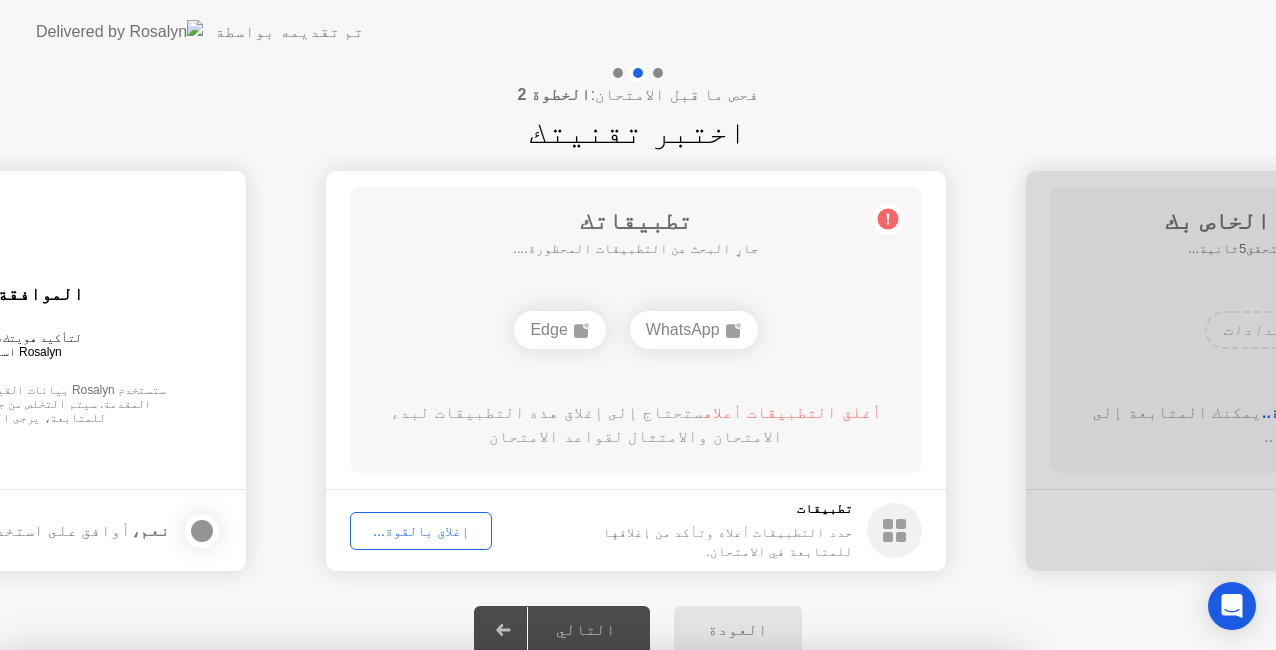 click on "إلغاء" at bounding box center [443, 926] 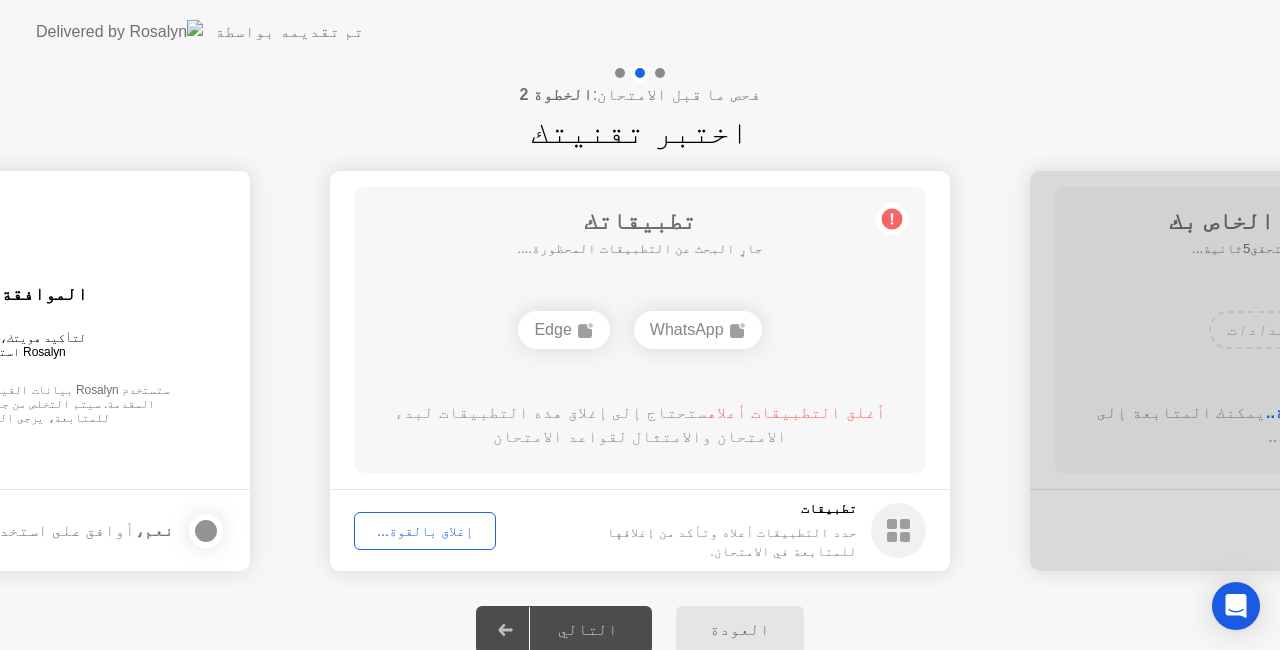 click 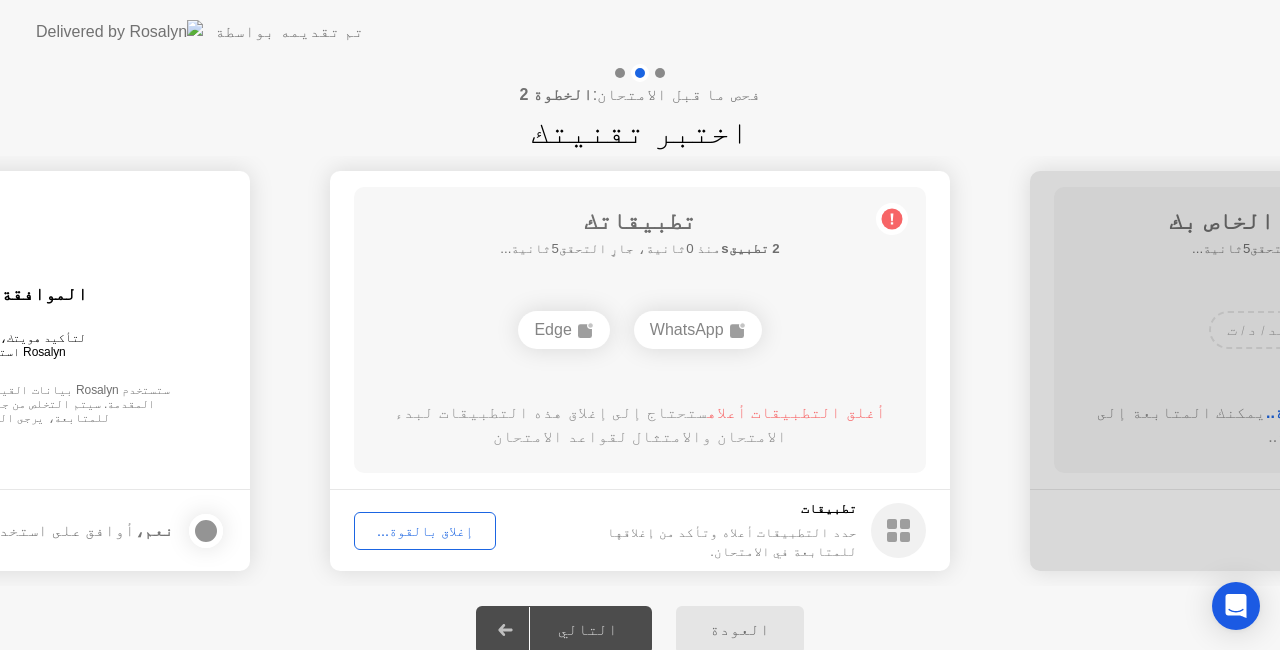 click 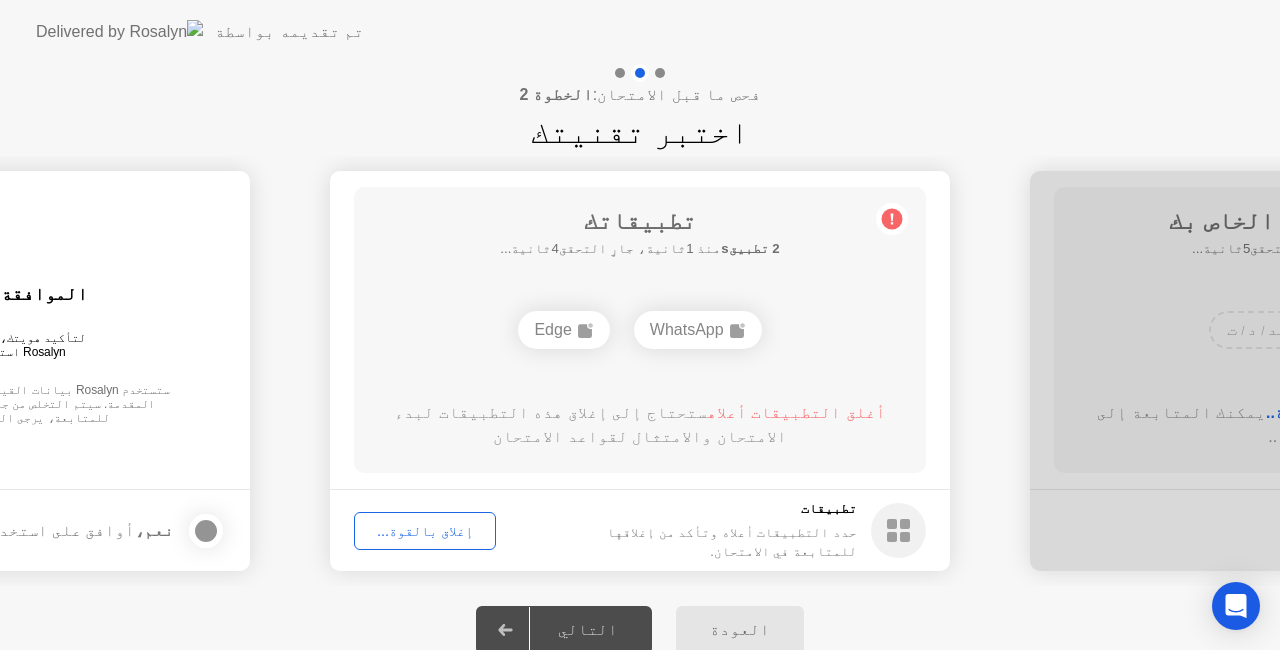 click 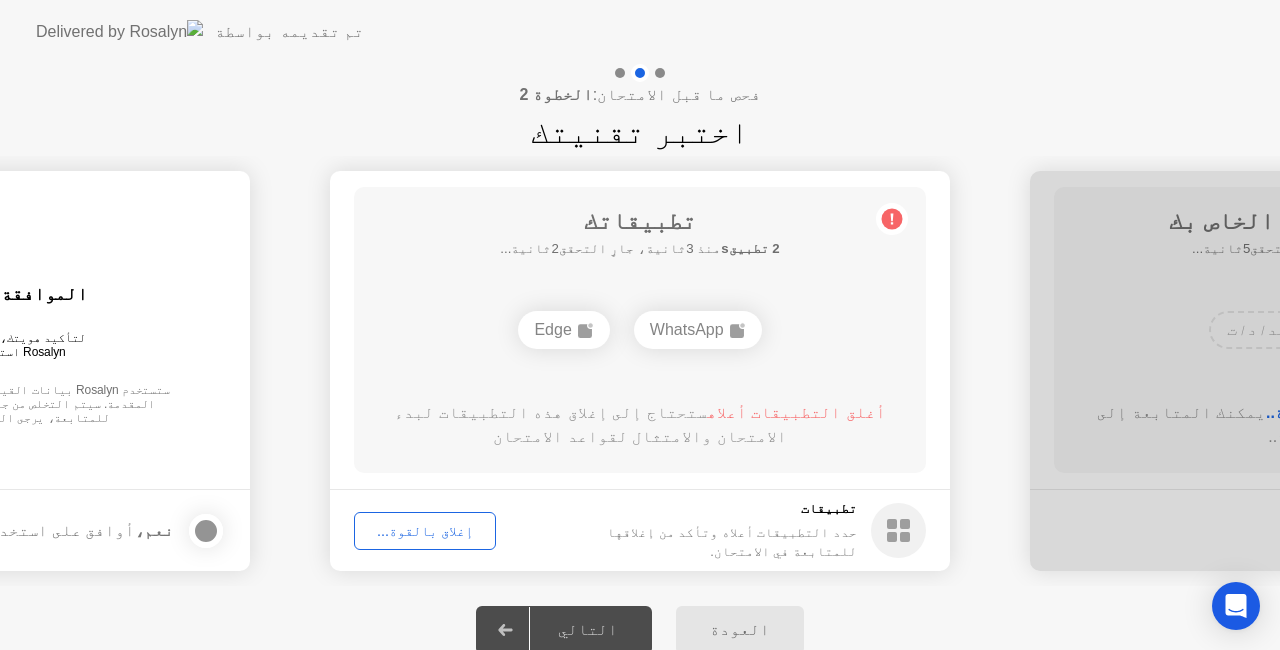 click 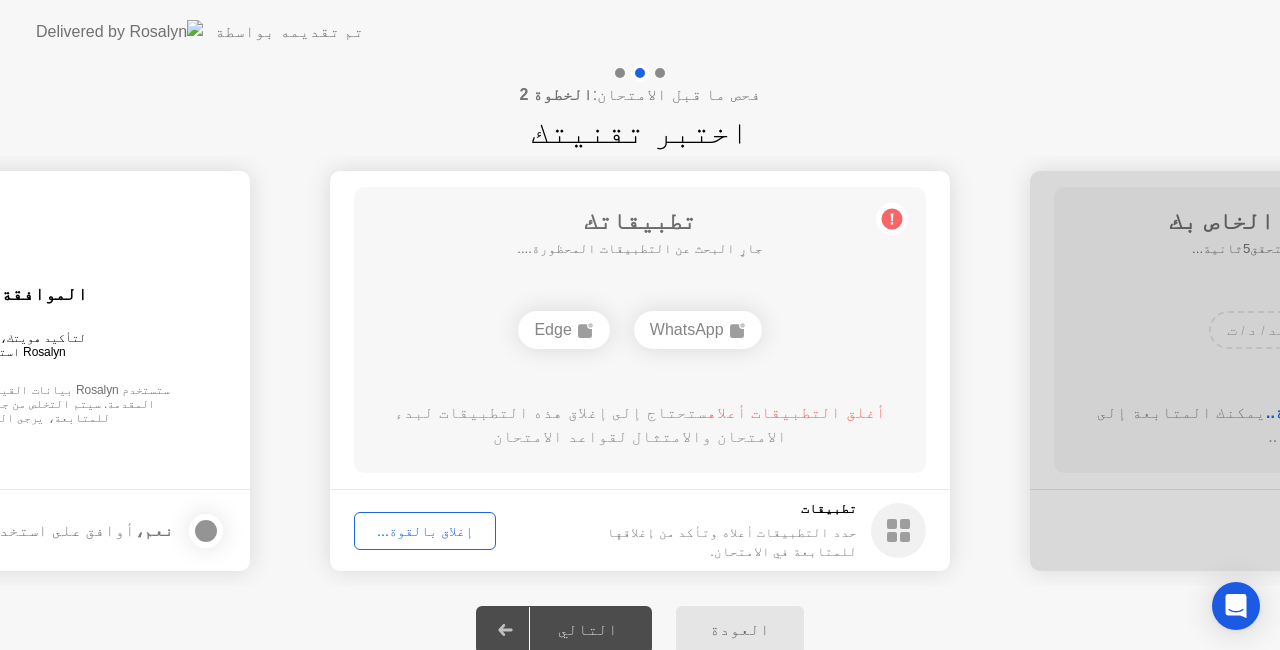 click 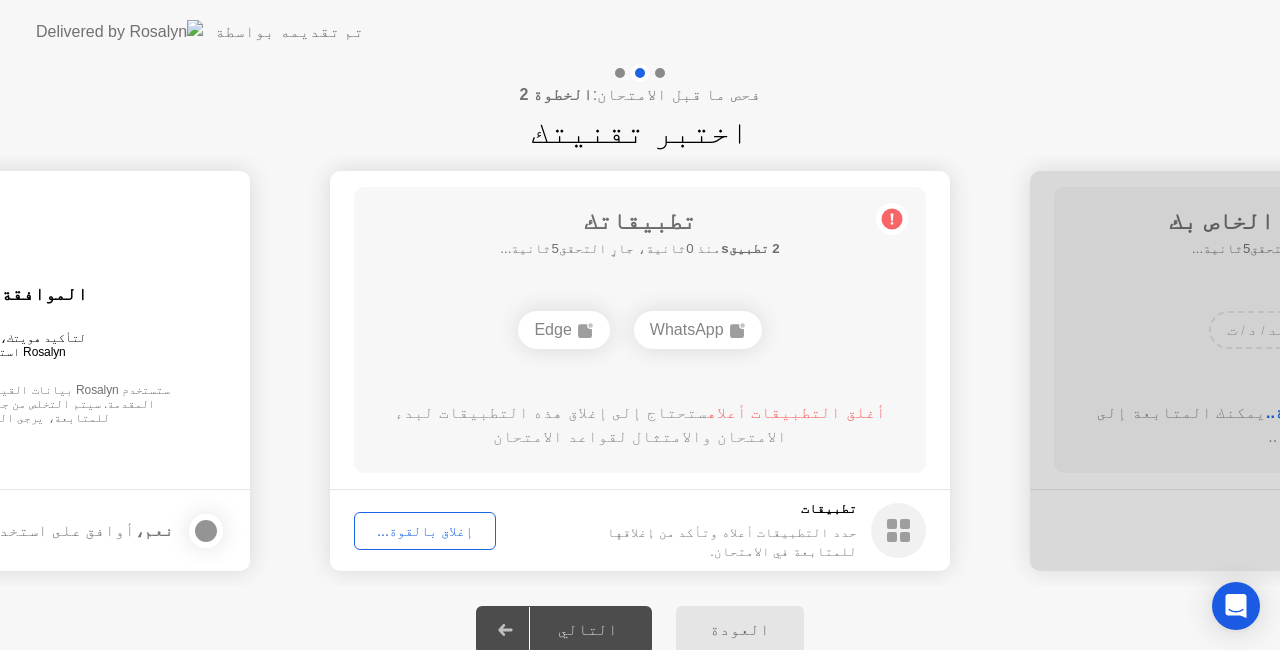 click 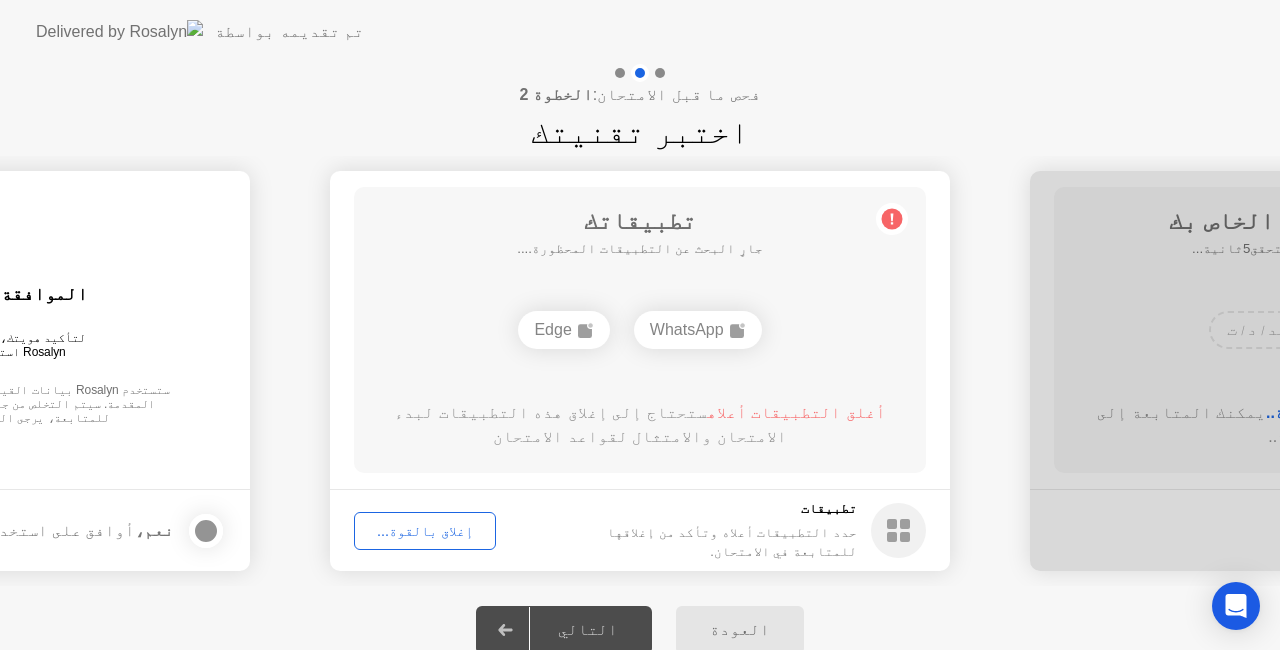click on "إغلاق بالقوة..." 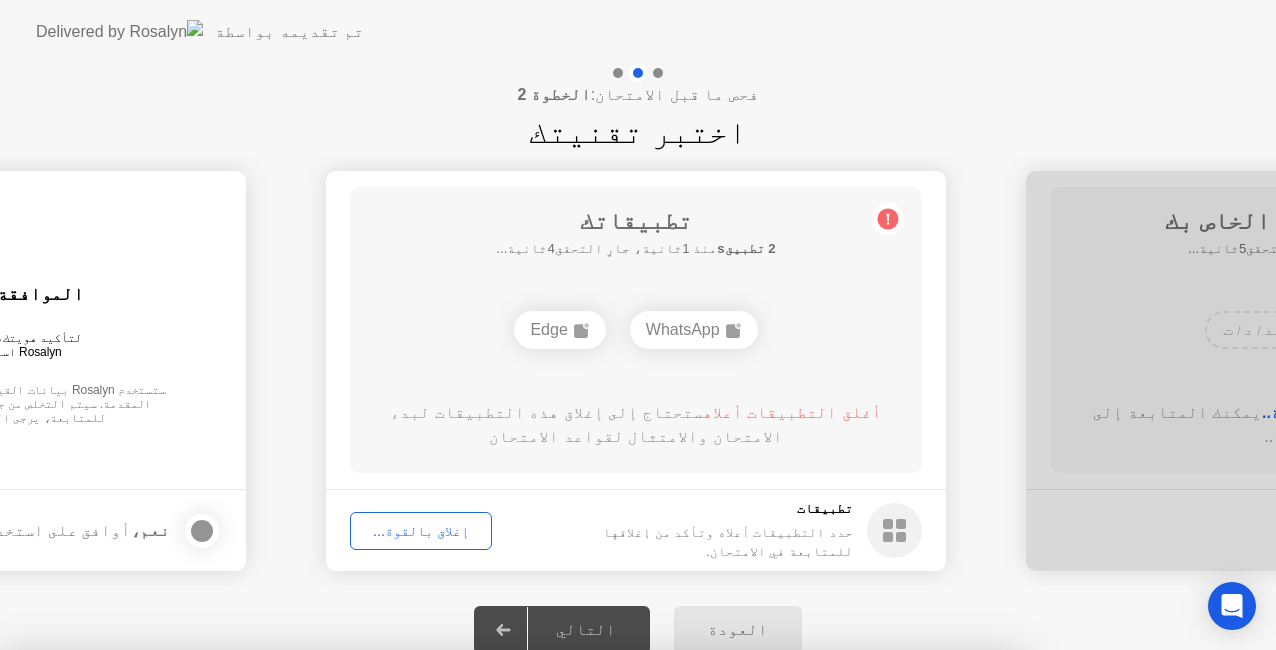 click on "تأكيد" at bounding box center [578, 926] 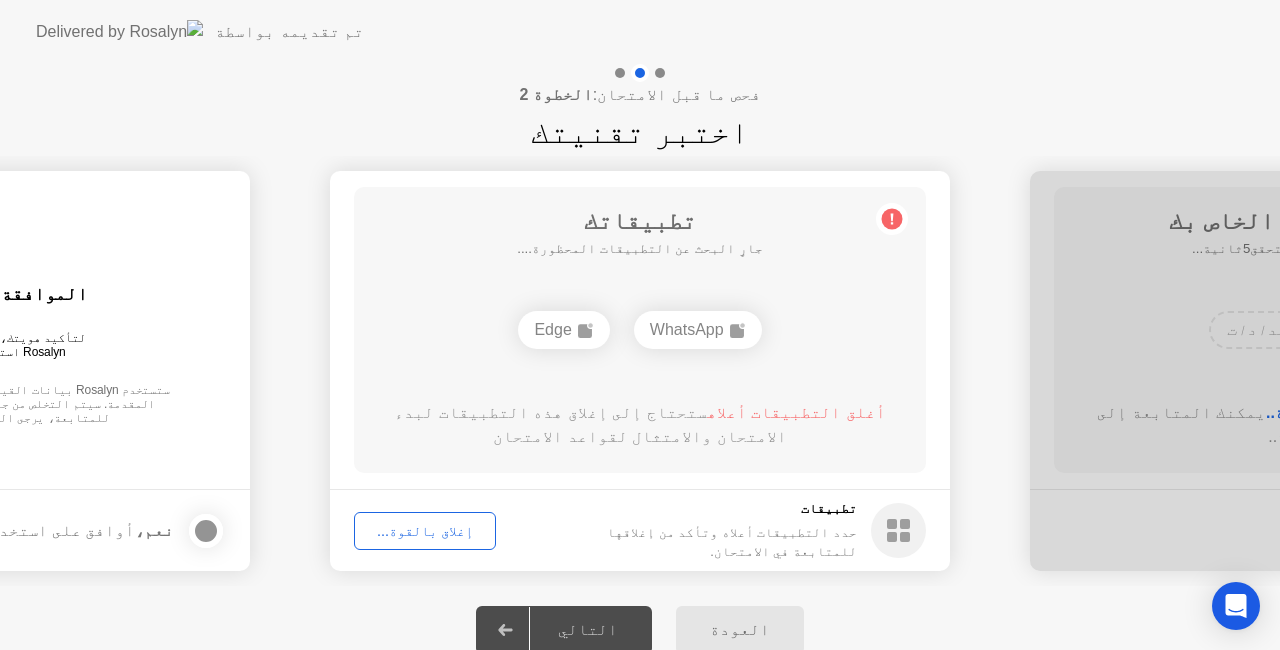 click on "التالي" 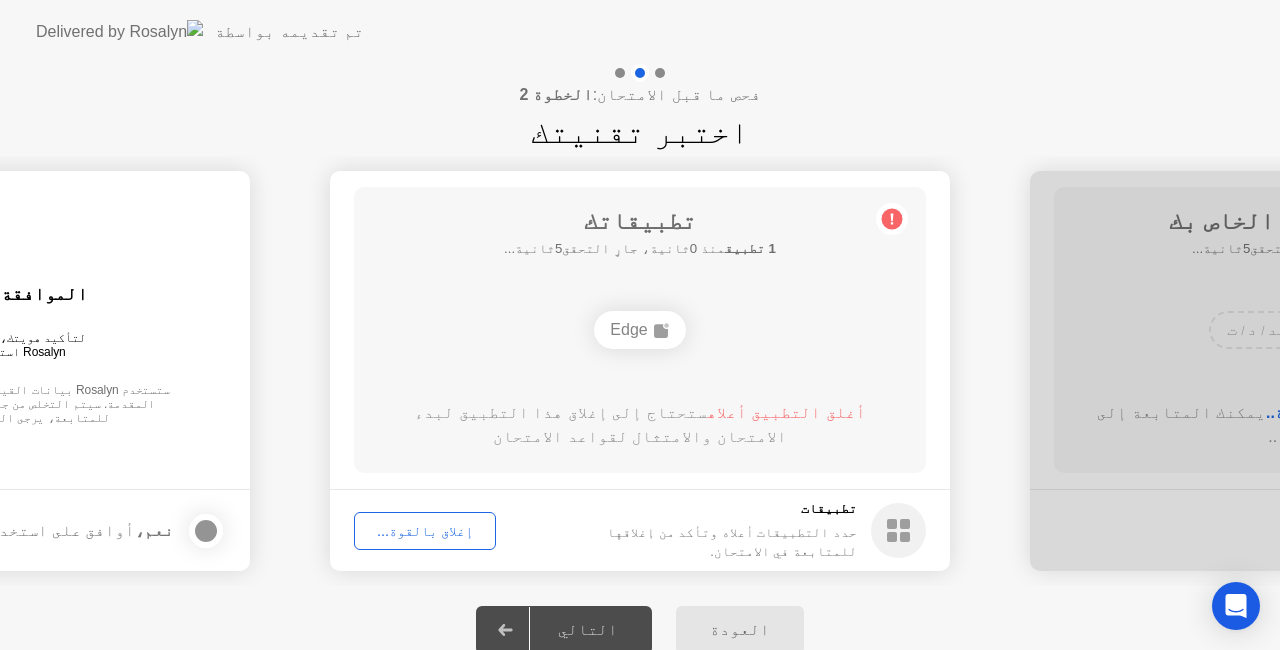 click on "التالي" 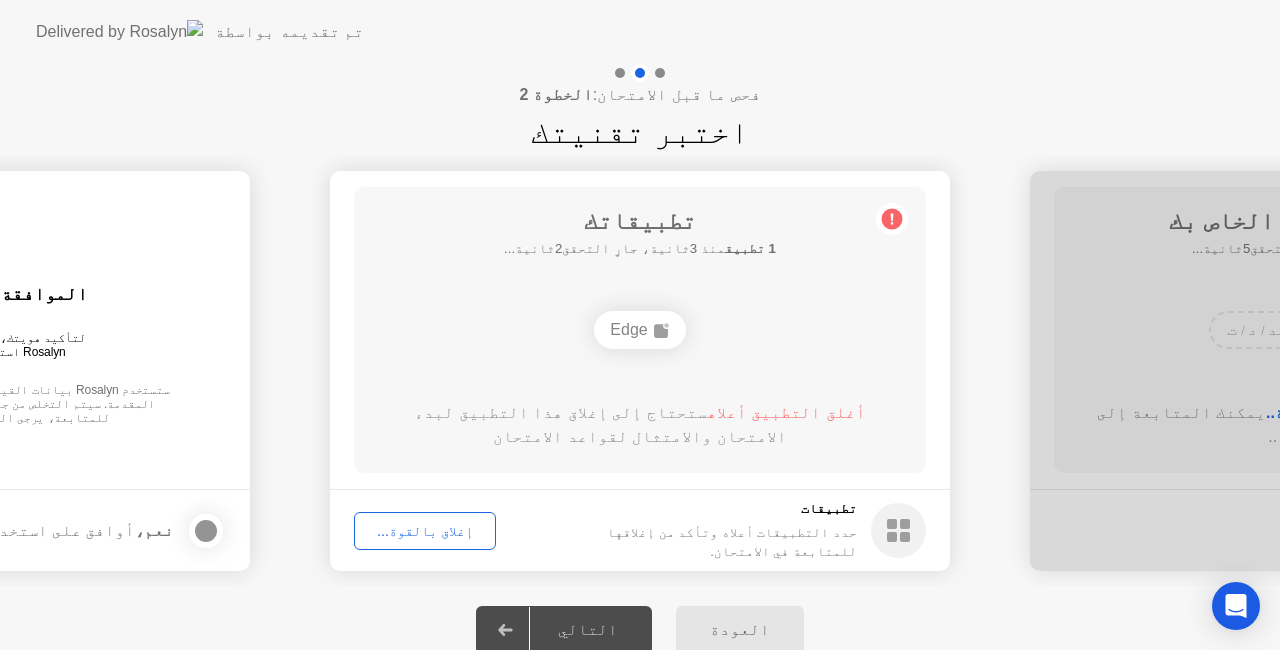 click 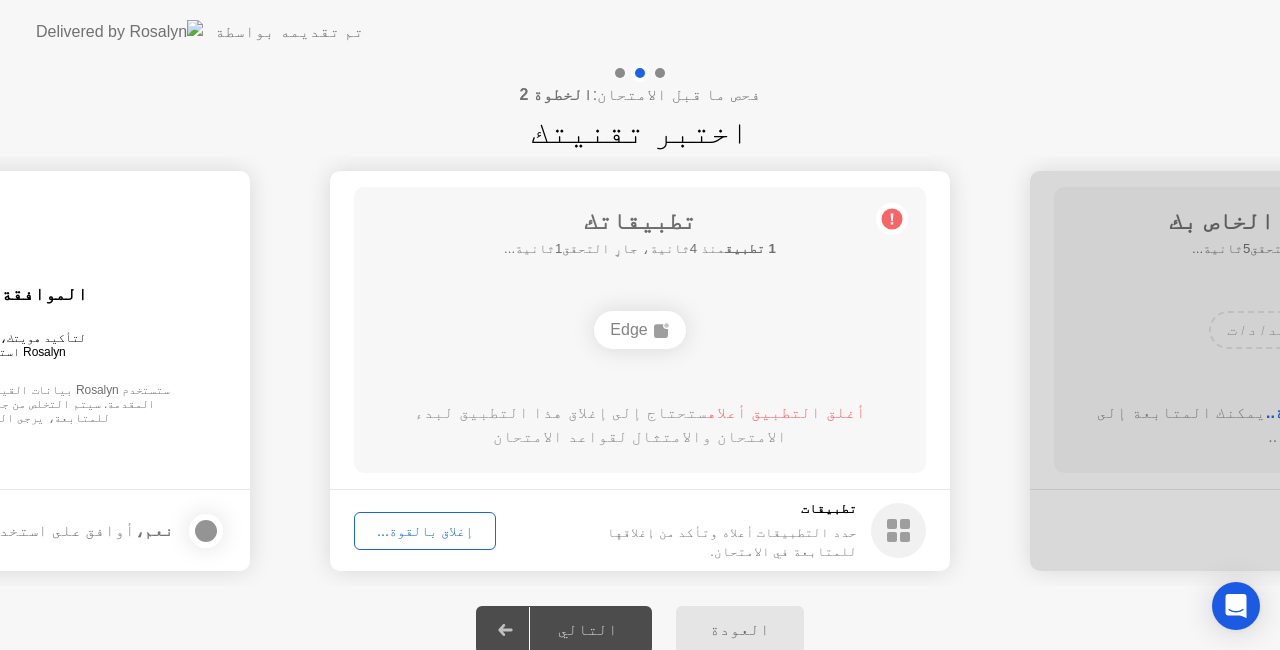 click 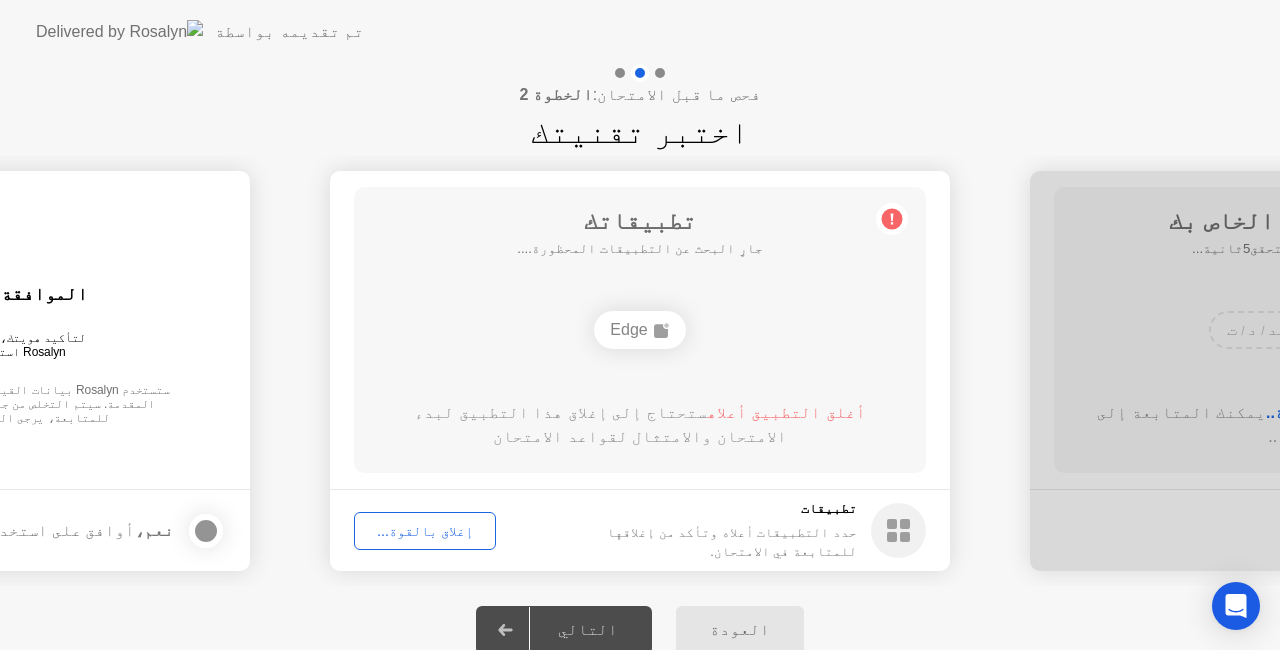 drag, startPoint x: 542, startPoint y: 624, endPoint x: 380, endPoint y: 512, distance: 196.94669 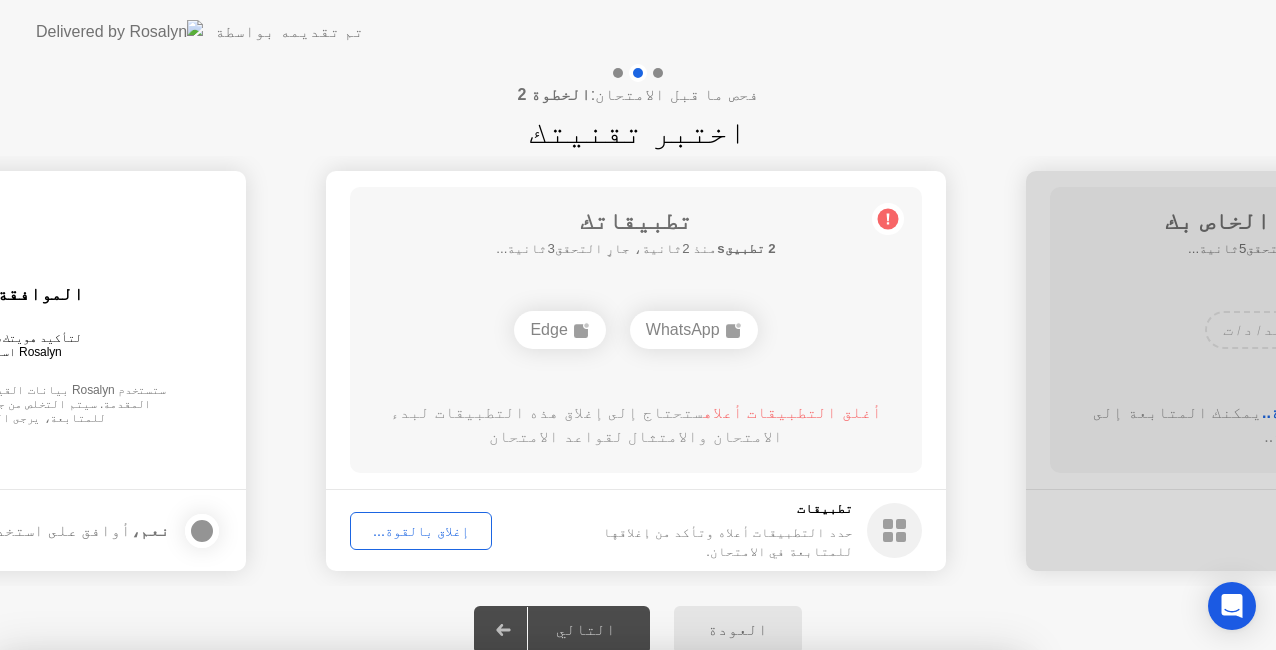 click on "WhatsApp   Edge" at bounding box center [510, 859] 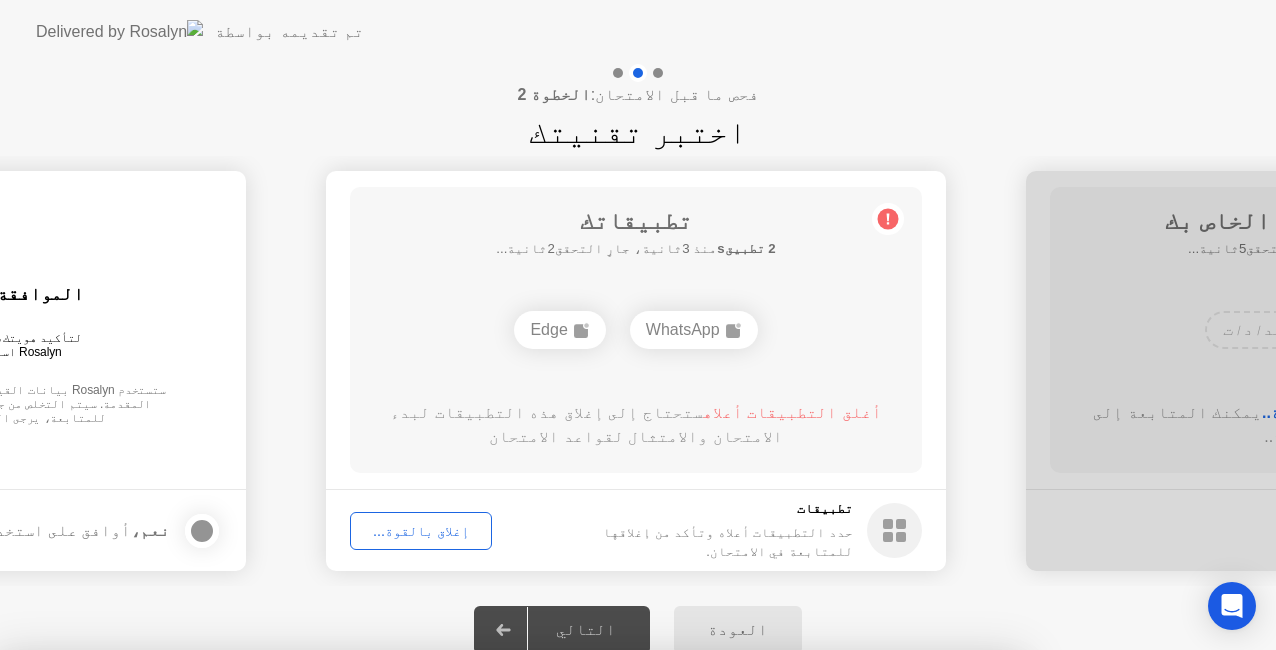 click on "Edge" at bounding box center (586, 859) 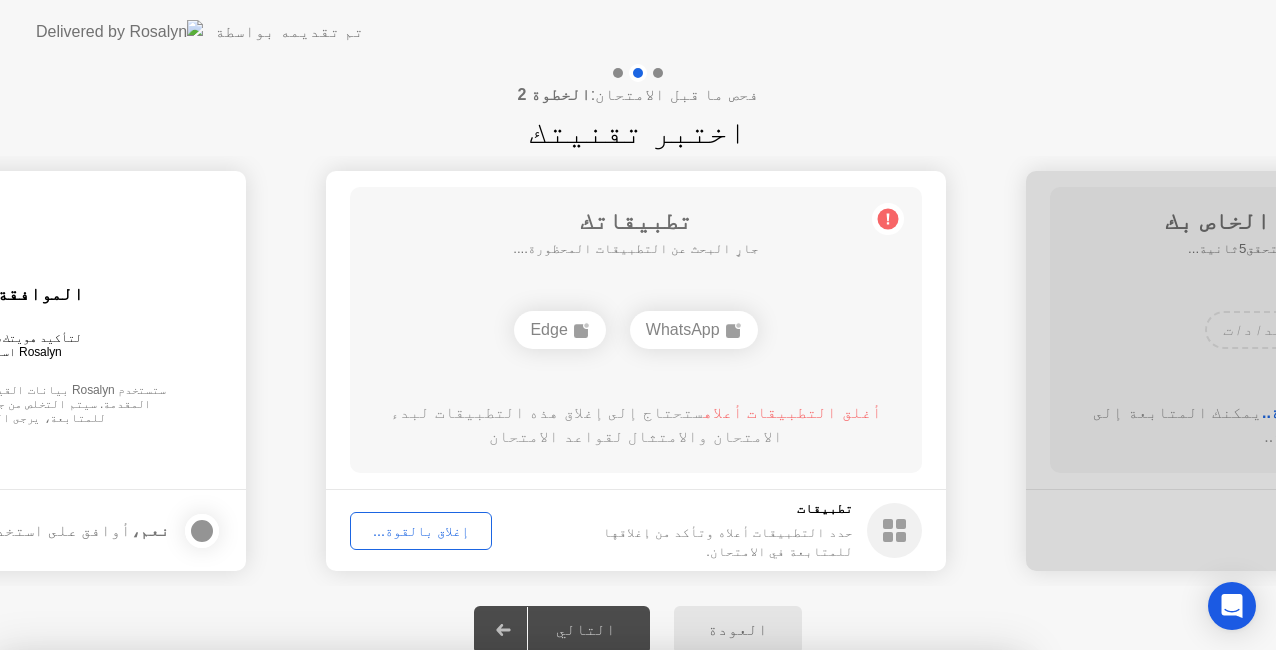 click on "تأكيد" at bounding box center (578, 926) 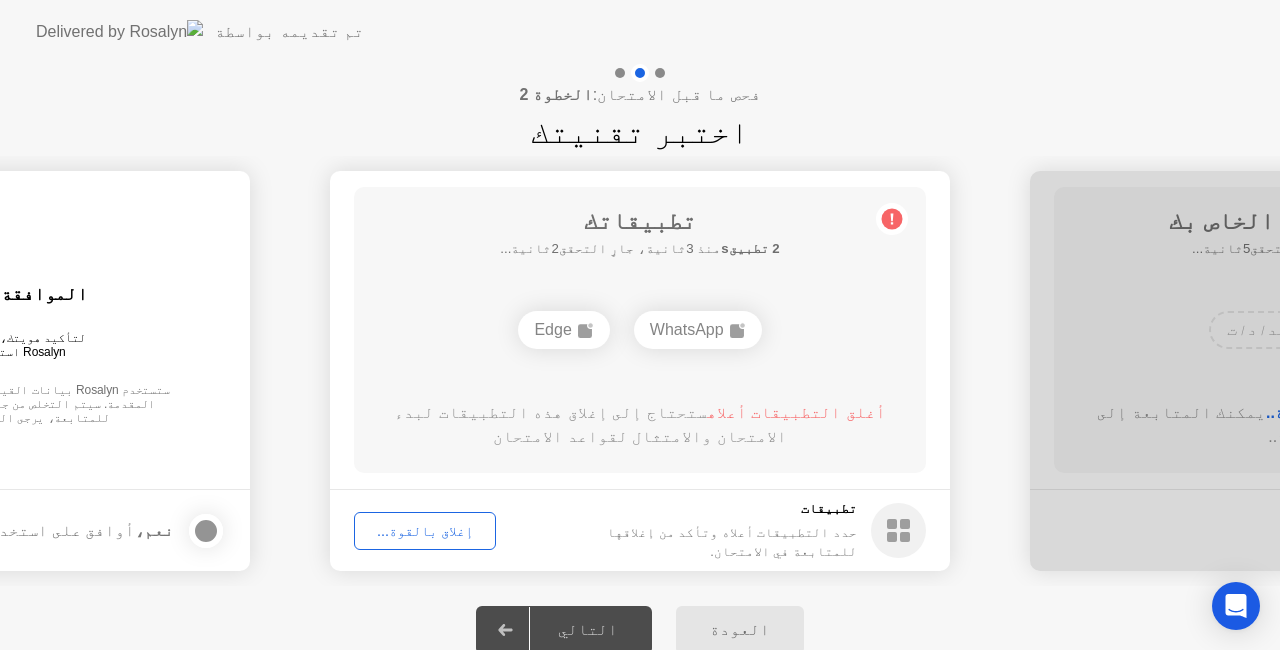 click on "WhatsApp" 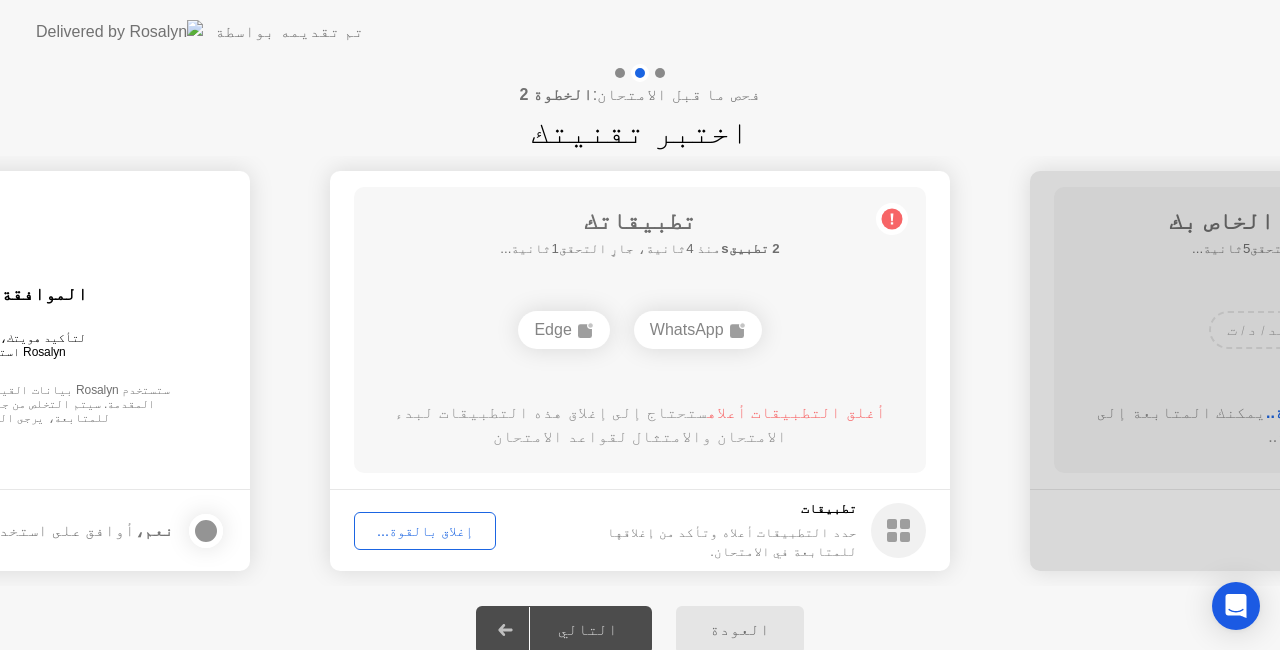 click on "WhatsApp" 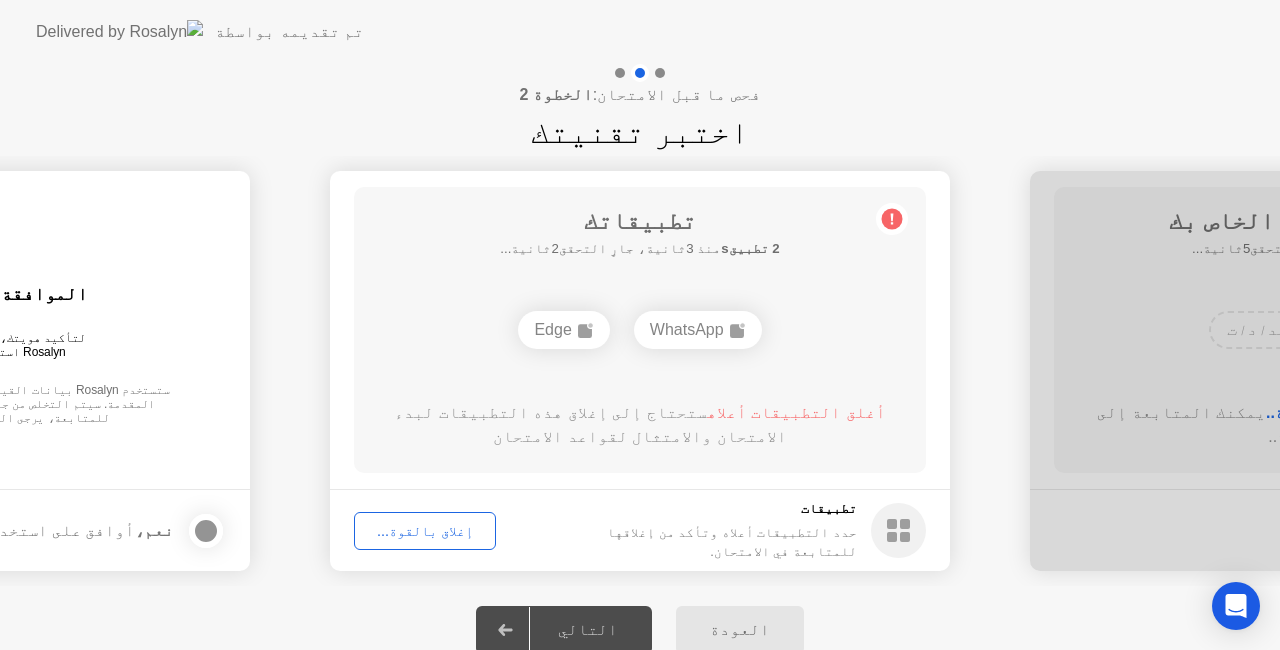 click 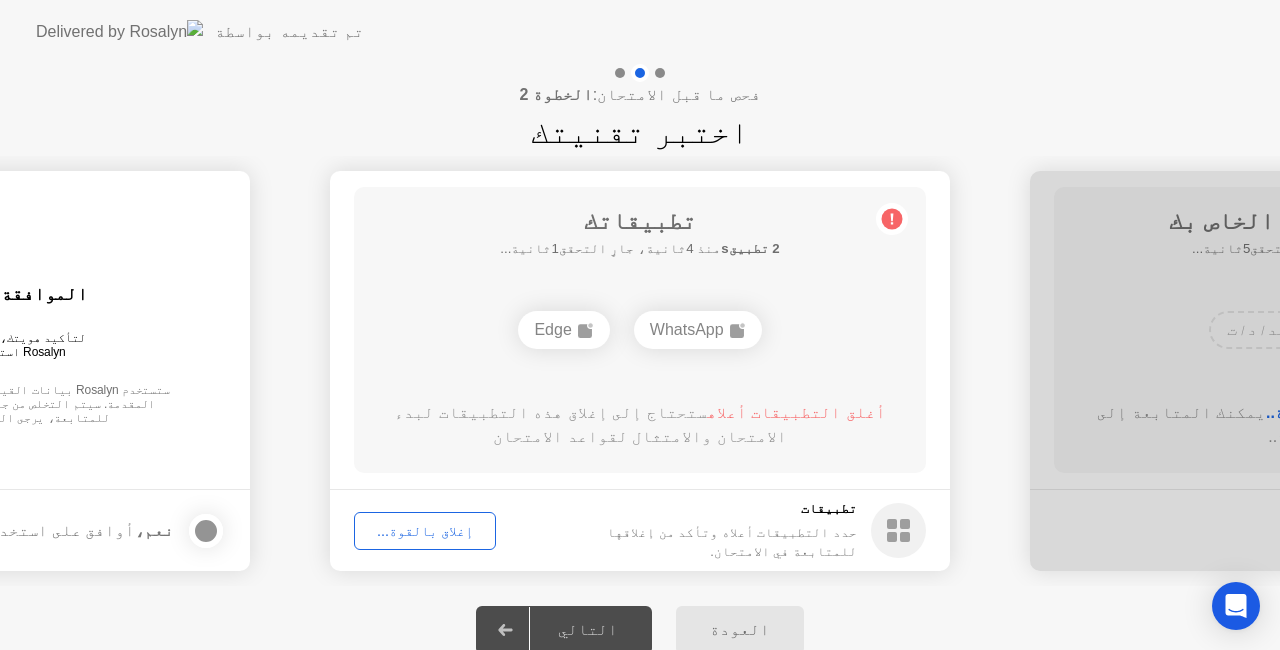 click 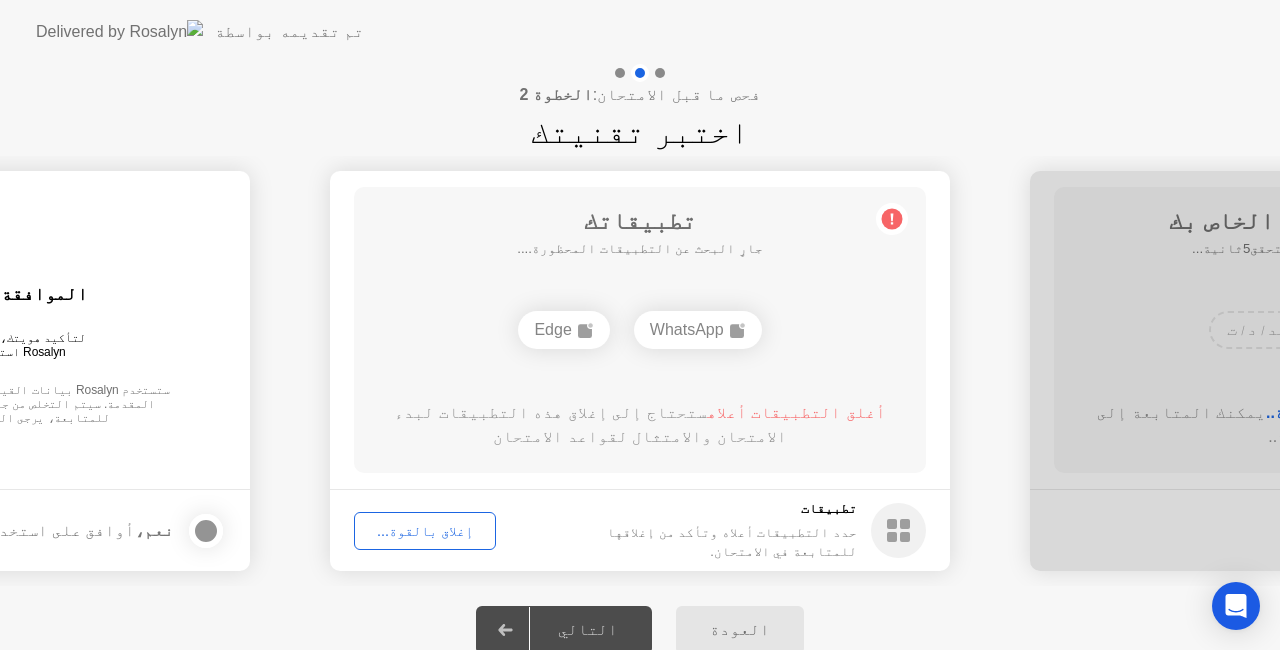click 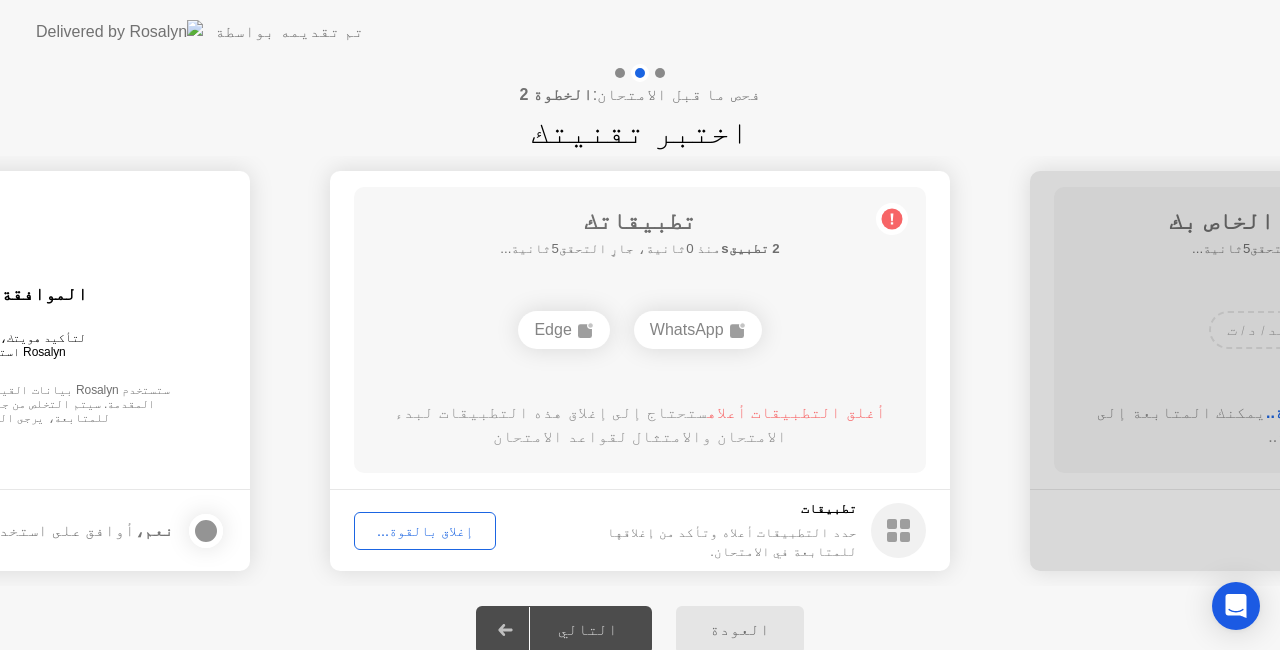 click on "WhatsApp" 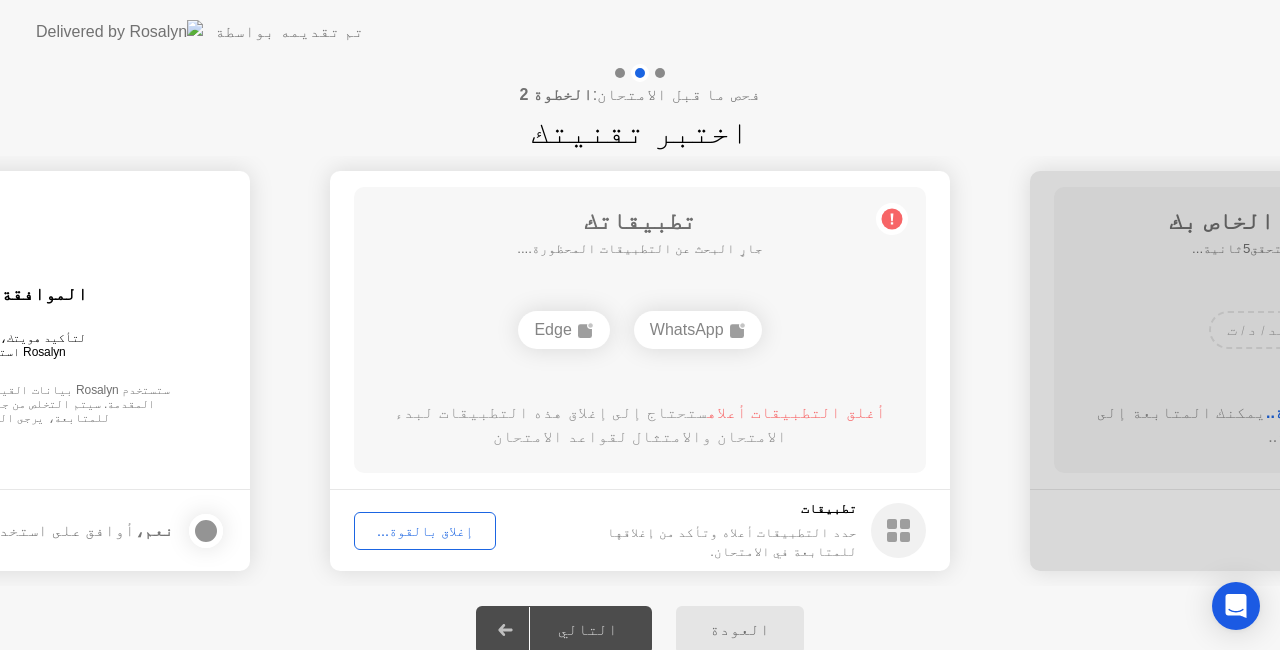 click on "إغلاق بالقوة..." 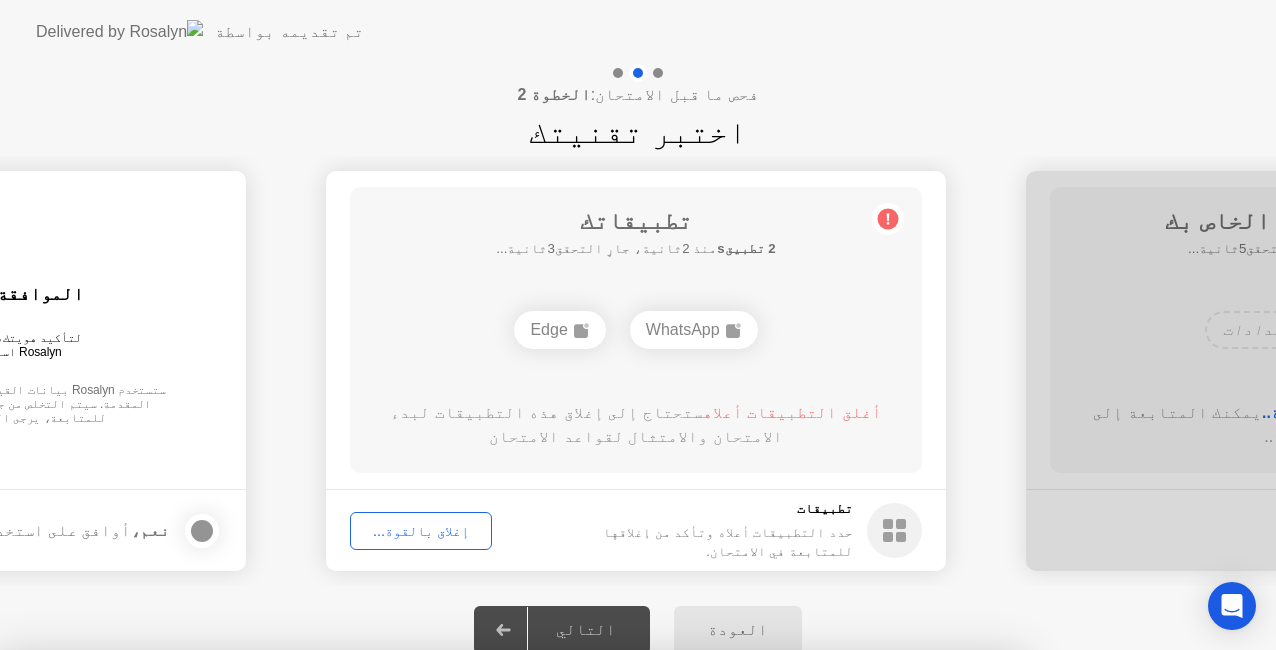 click on "تأكيد" at bounding box center [578, 926] 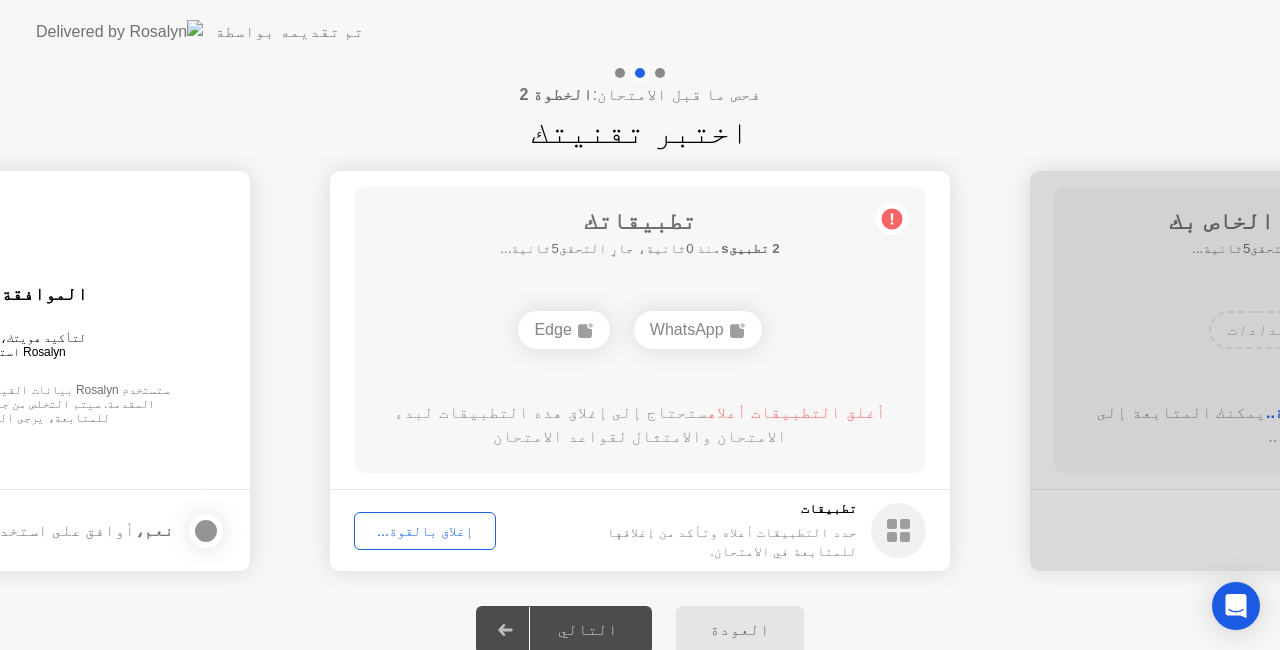 click on "إغلاق بالقوة..." 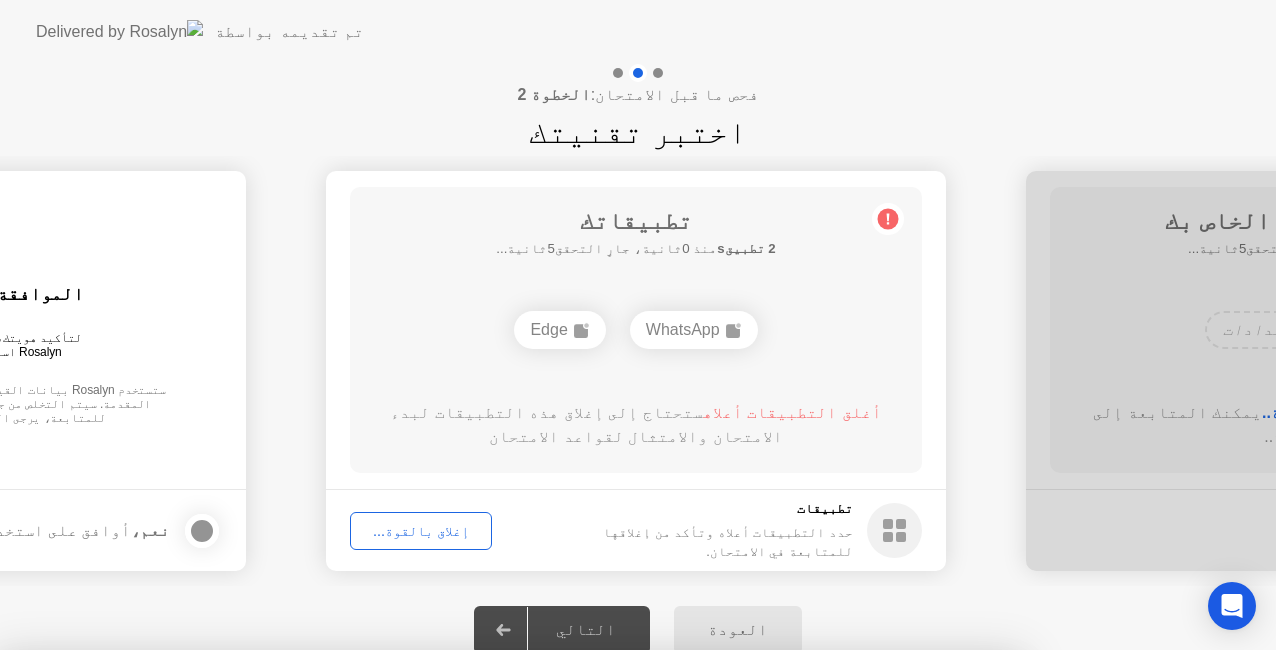 click at bounding box center [638, 650] 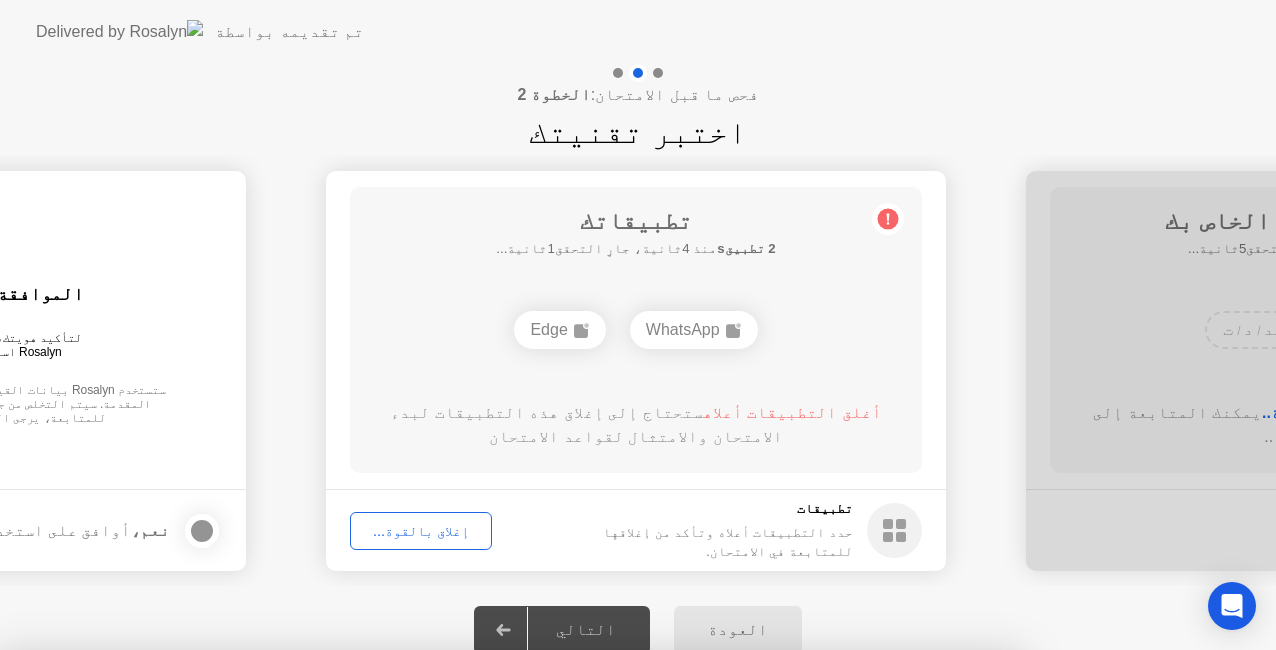 click on "تأكيد" at bounding box center [578, 926] 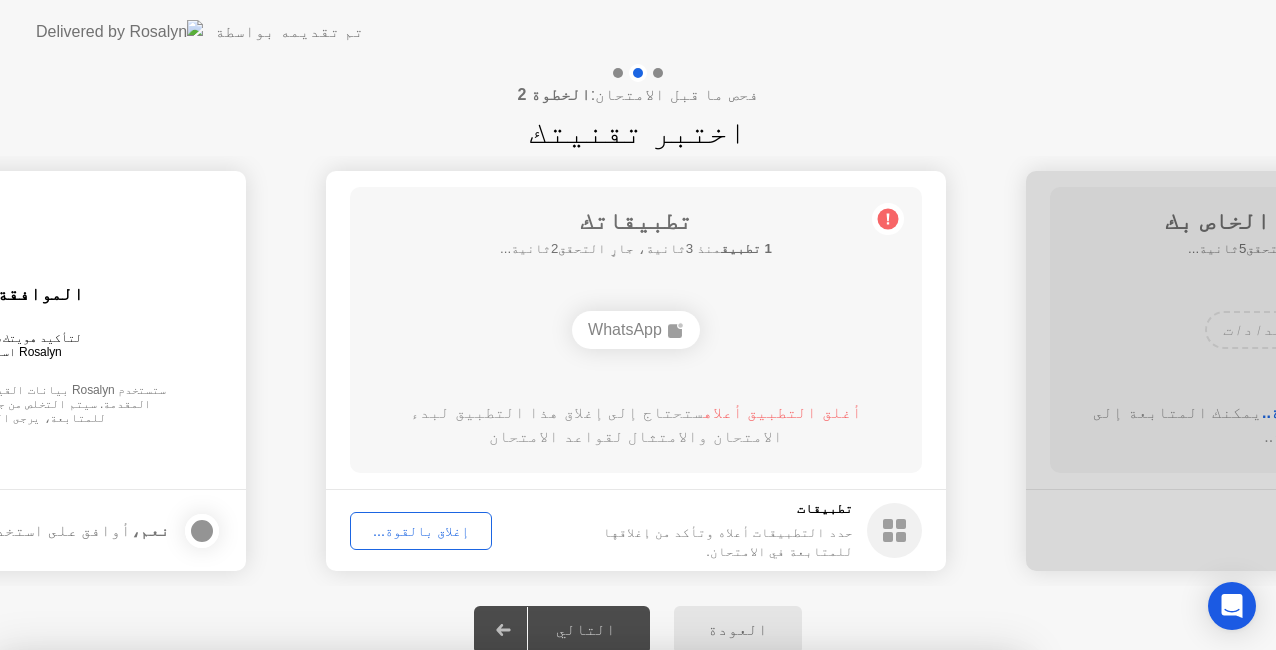 click on "لا" at bounding box center [558, 763] 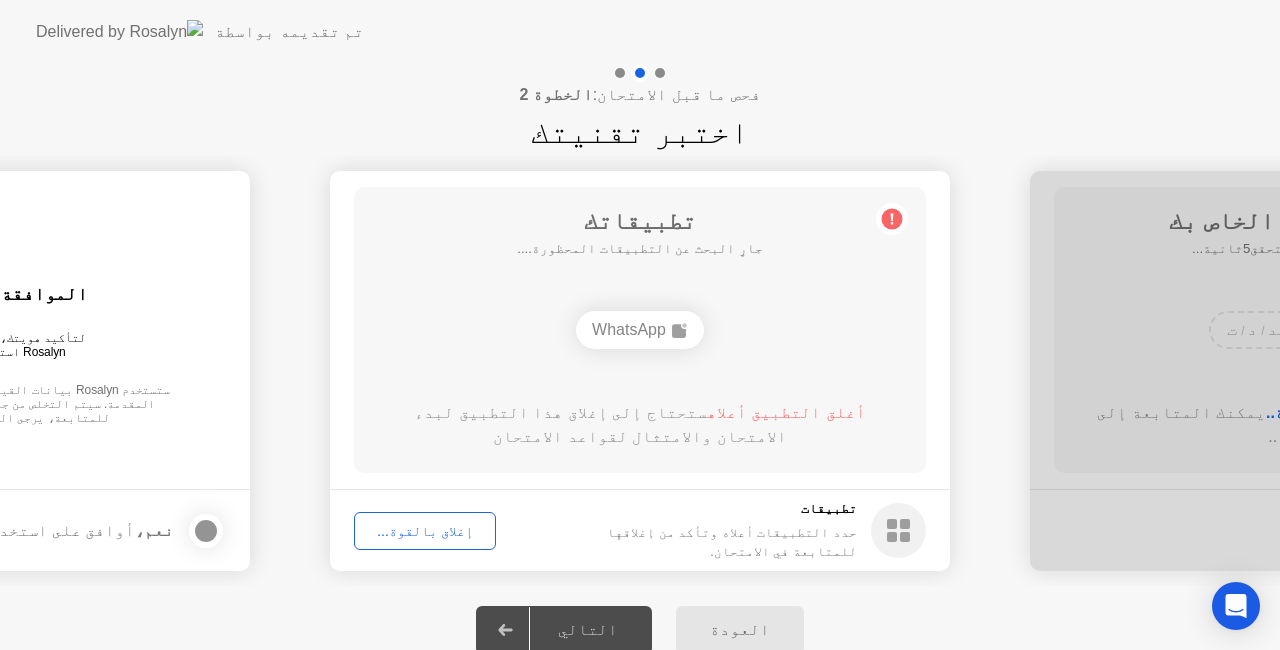 click on "إغلاق بالقوة..." 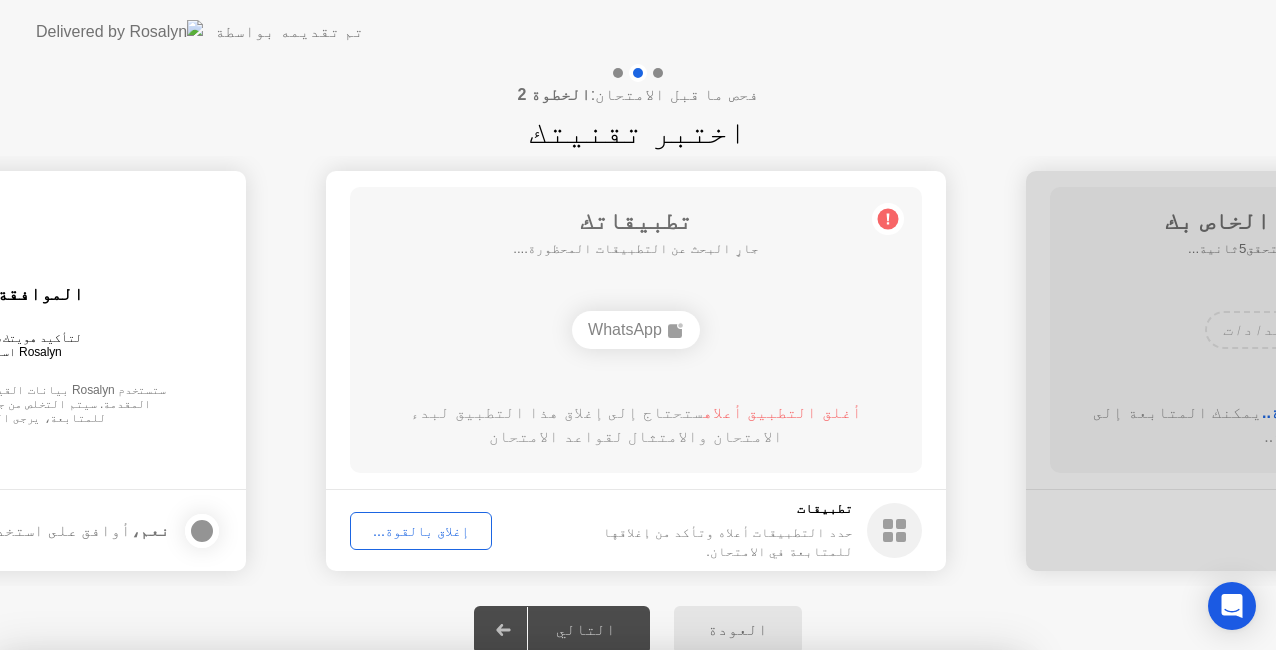 click at bounding box center (638, 650) 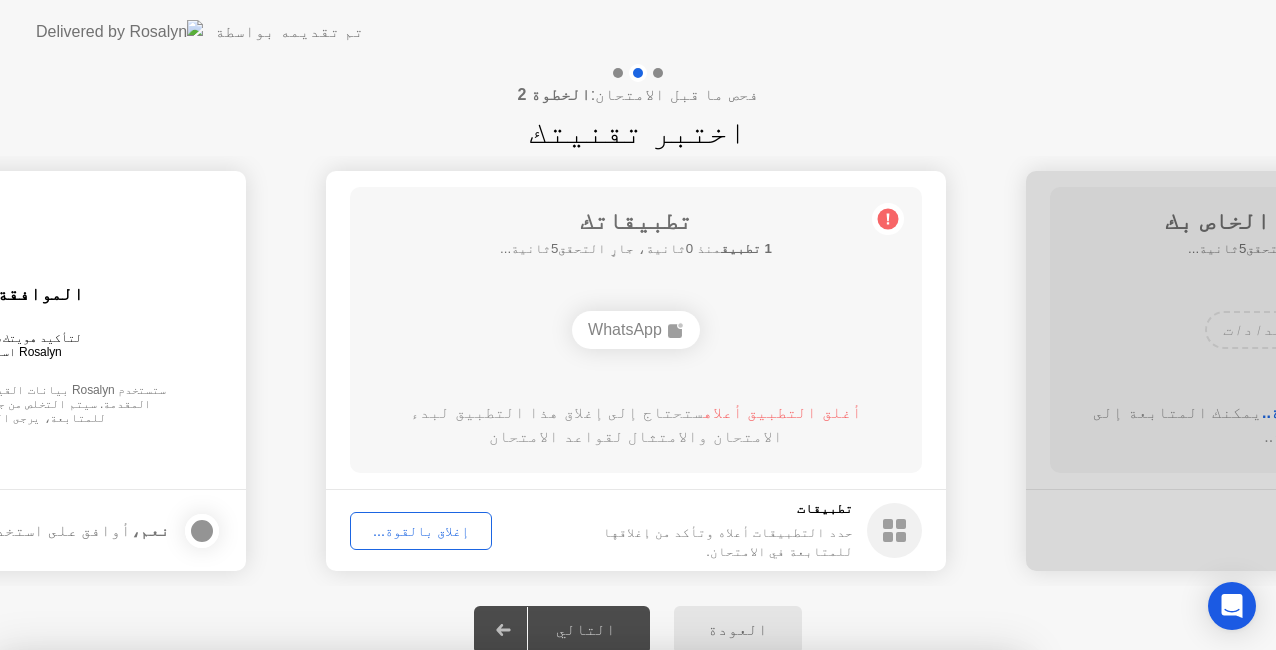 click on "تأكيد" at bounding box center (578, 926) 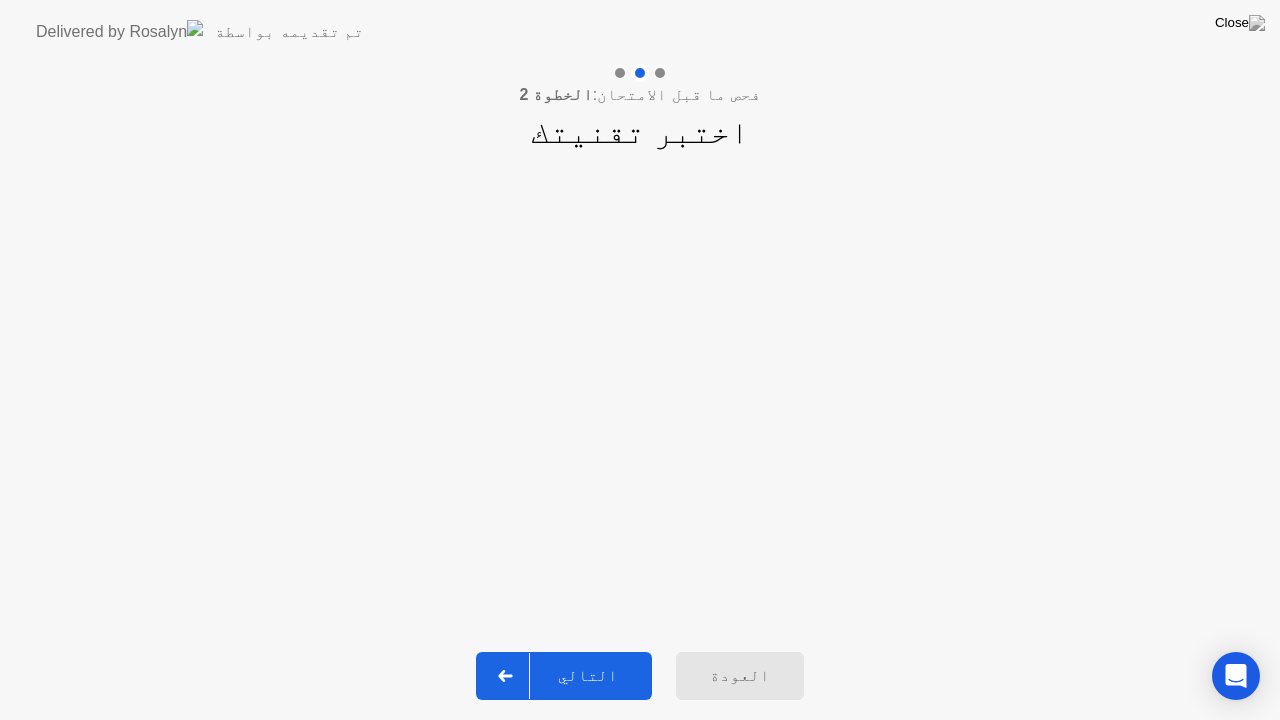 click 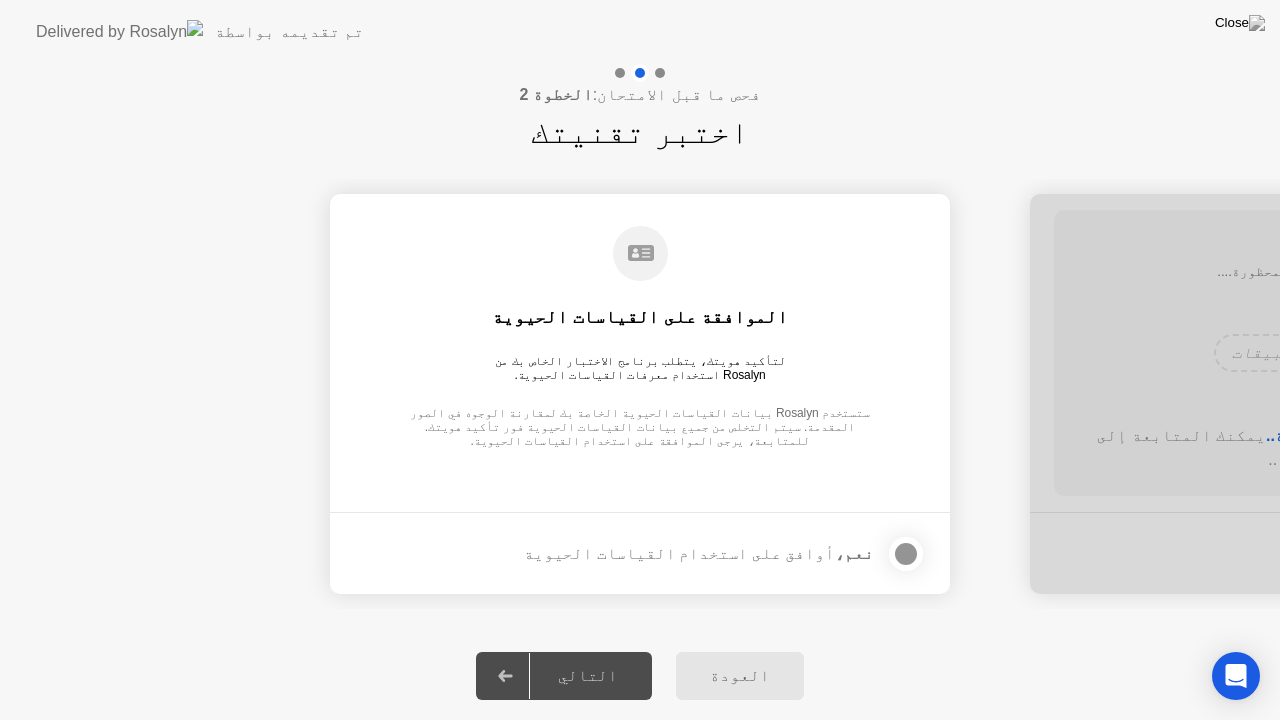 click 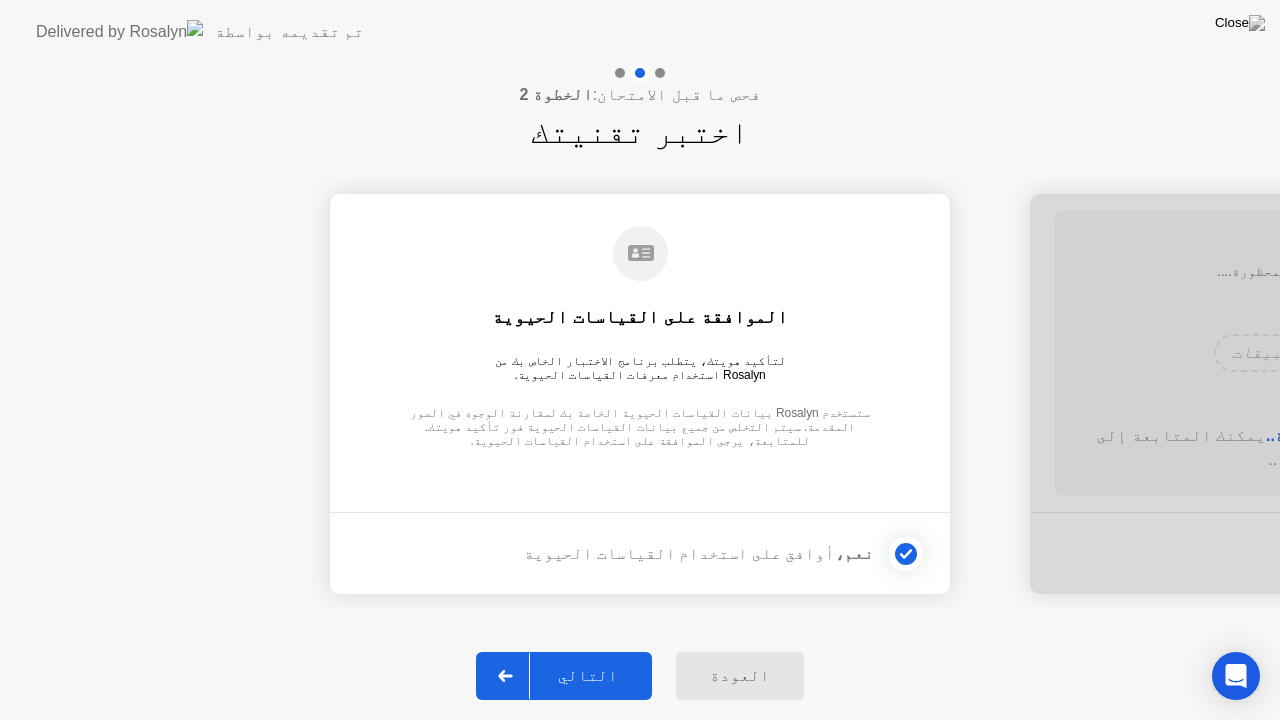 click 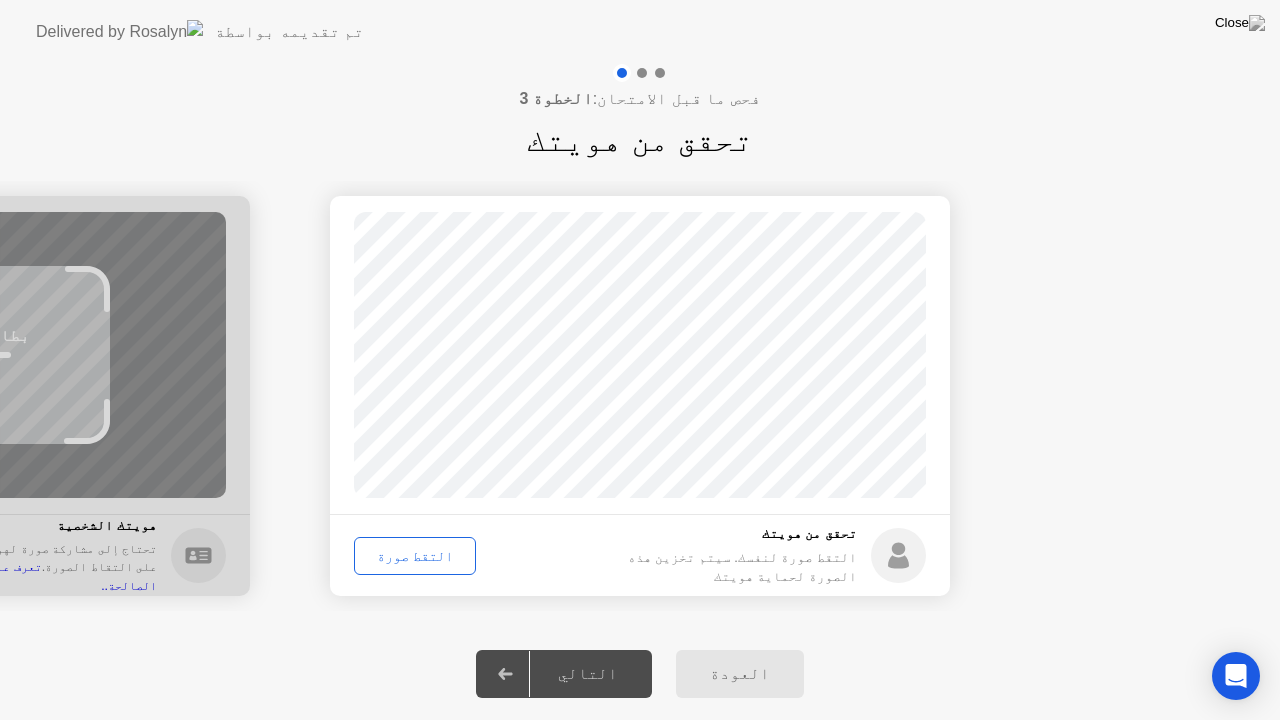 click on "التقط صورة" 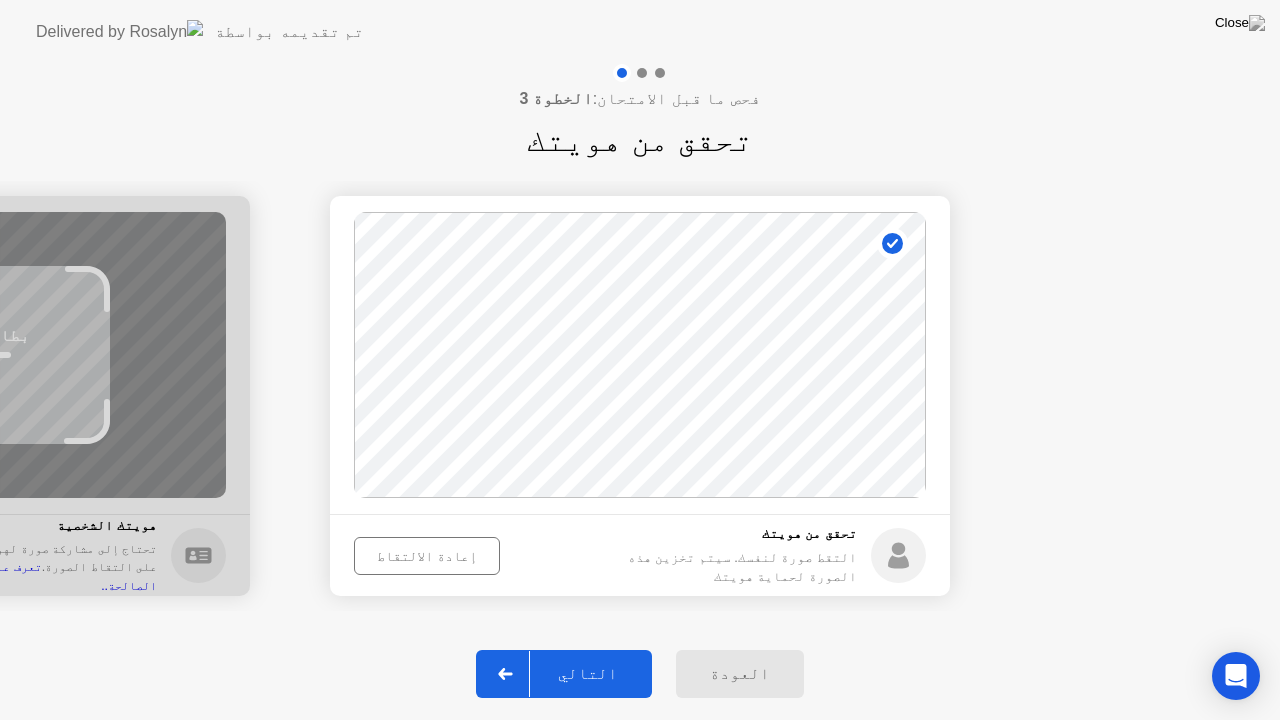 click 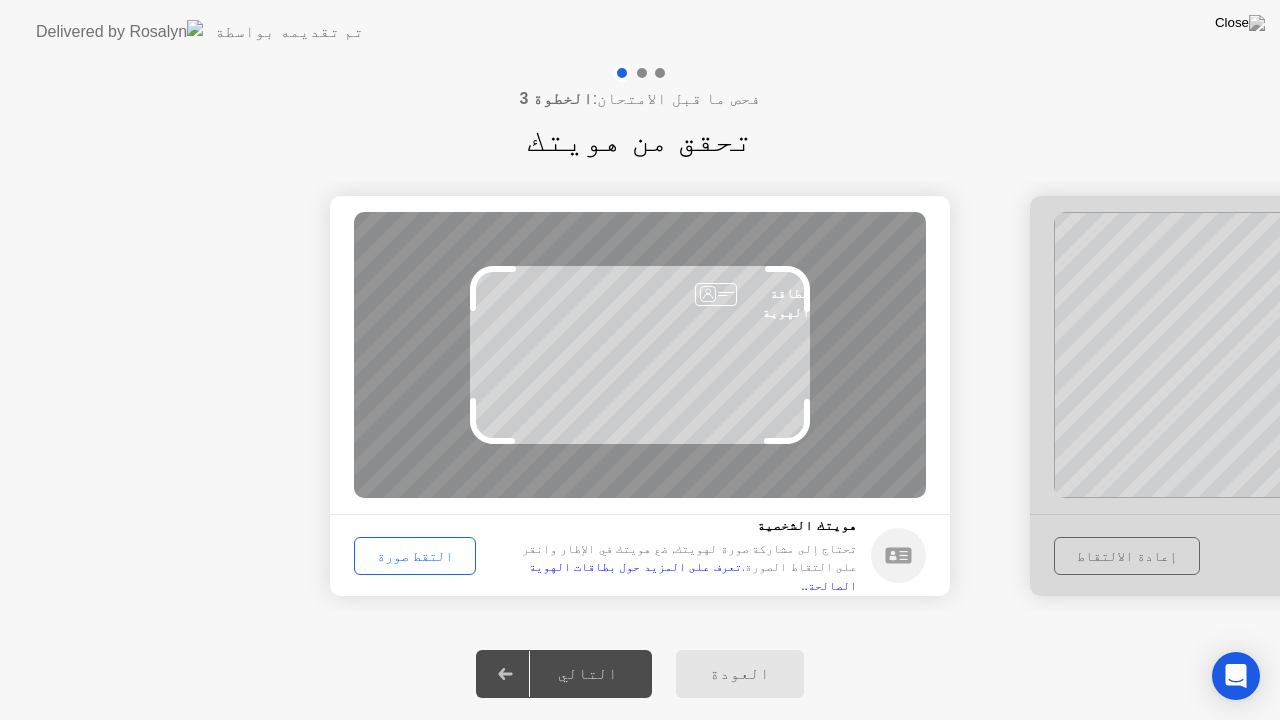 click on "التقط صورة" 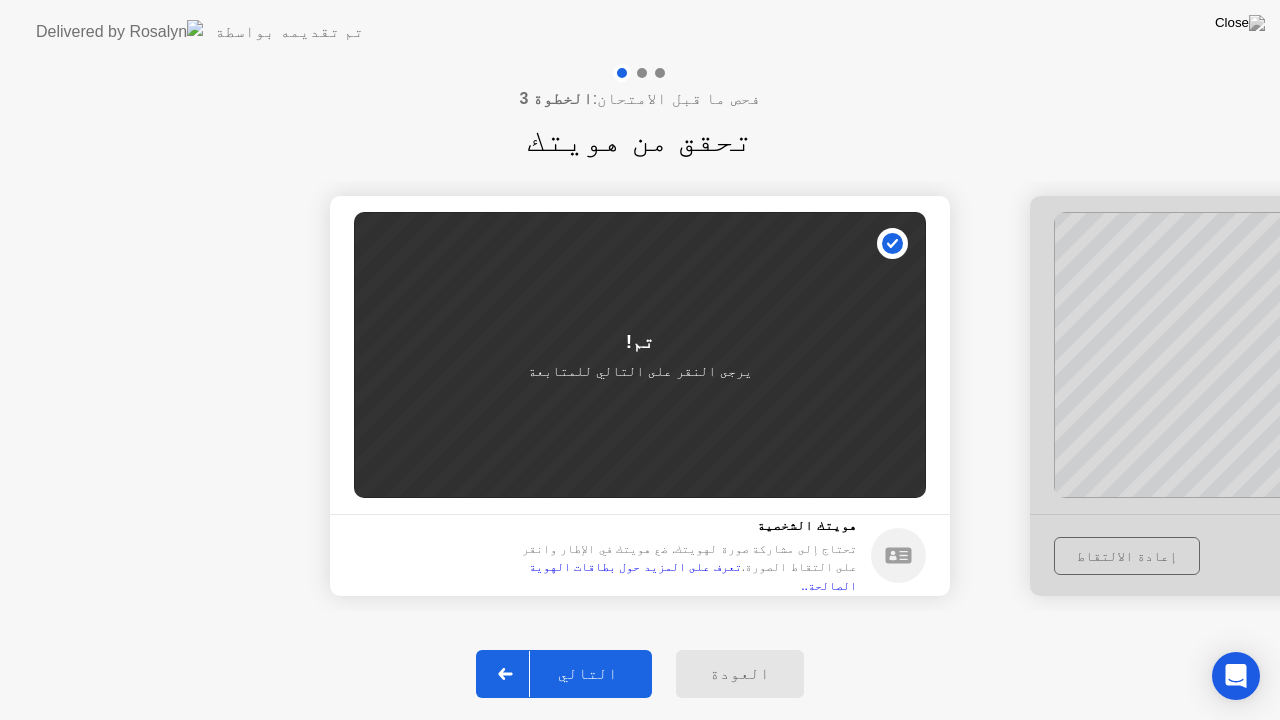 click 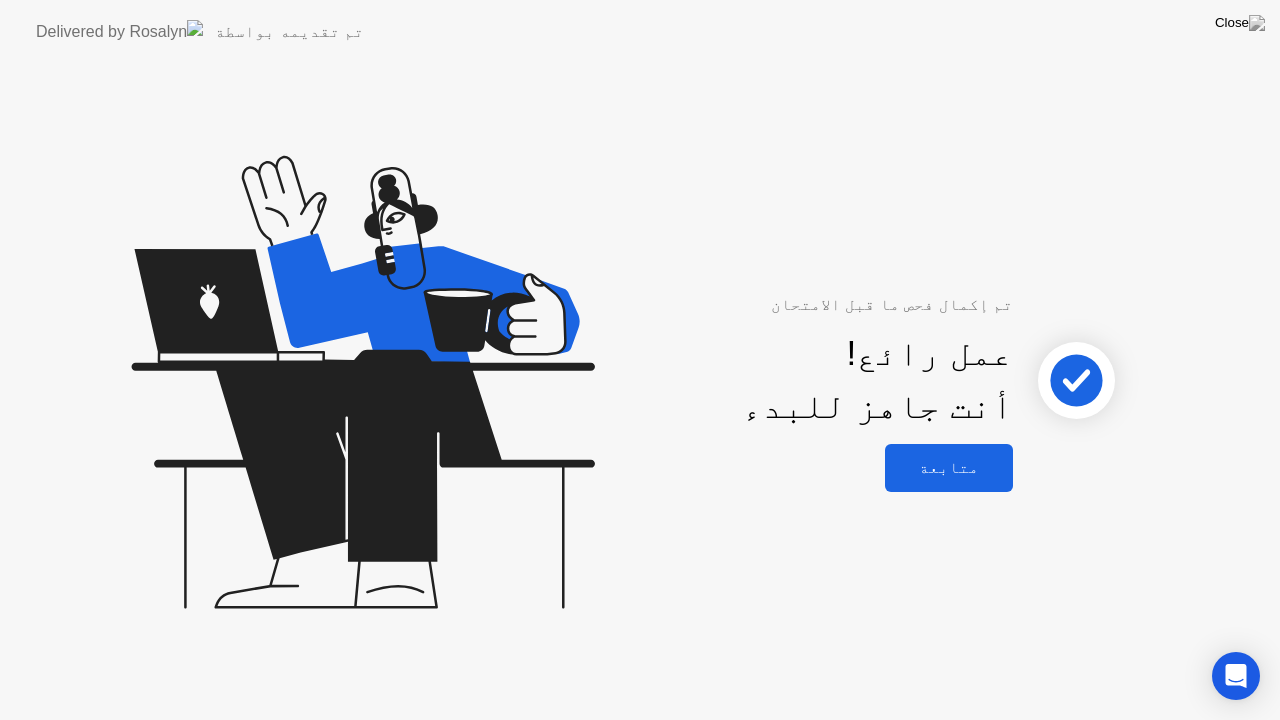 click on "متابعة" 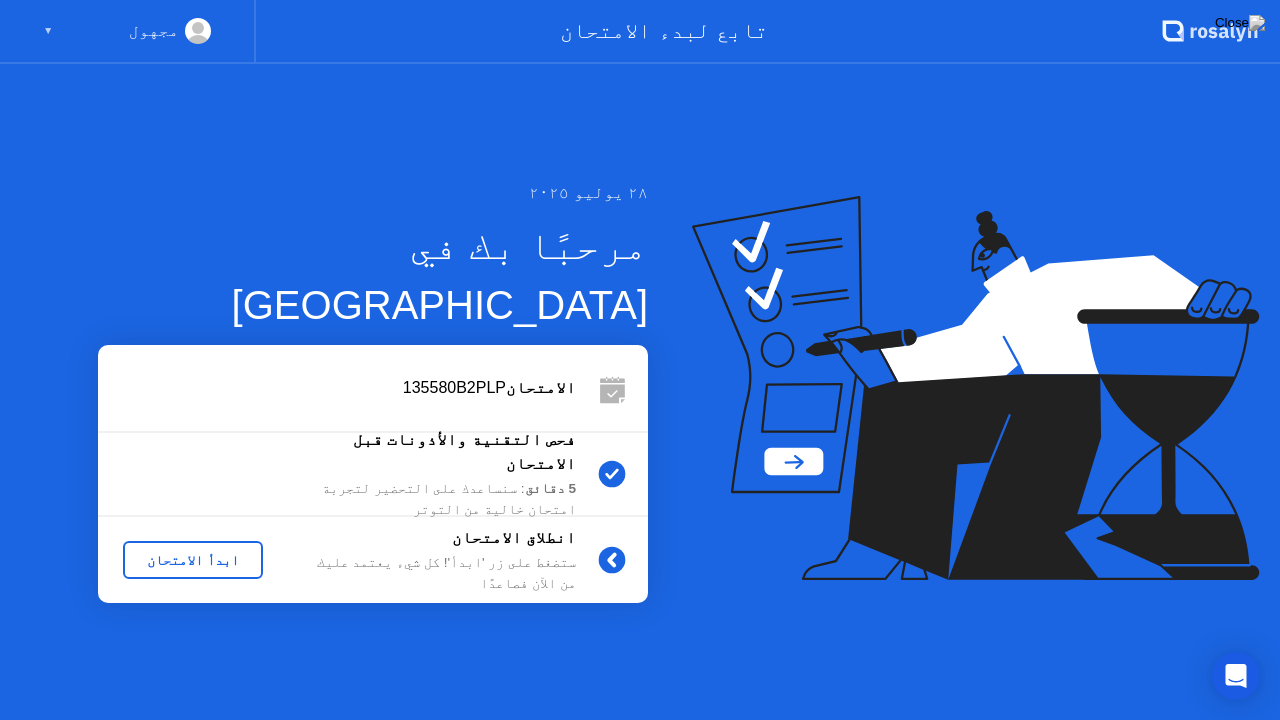 click on "ابدأ الامتحان" 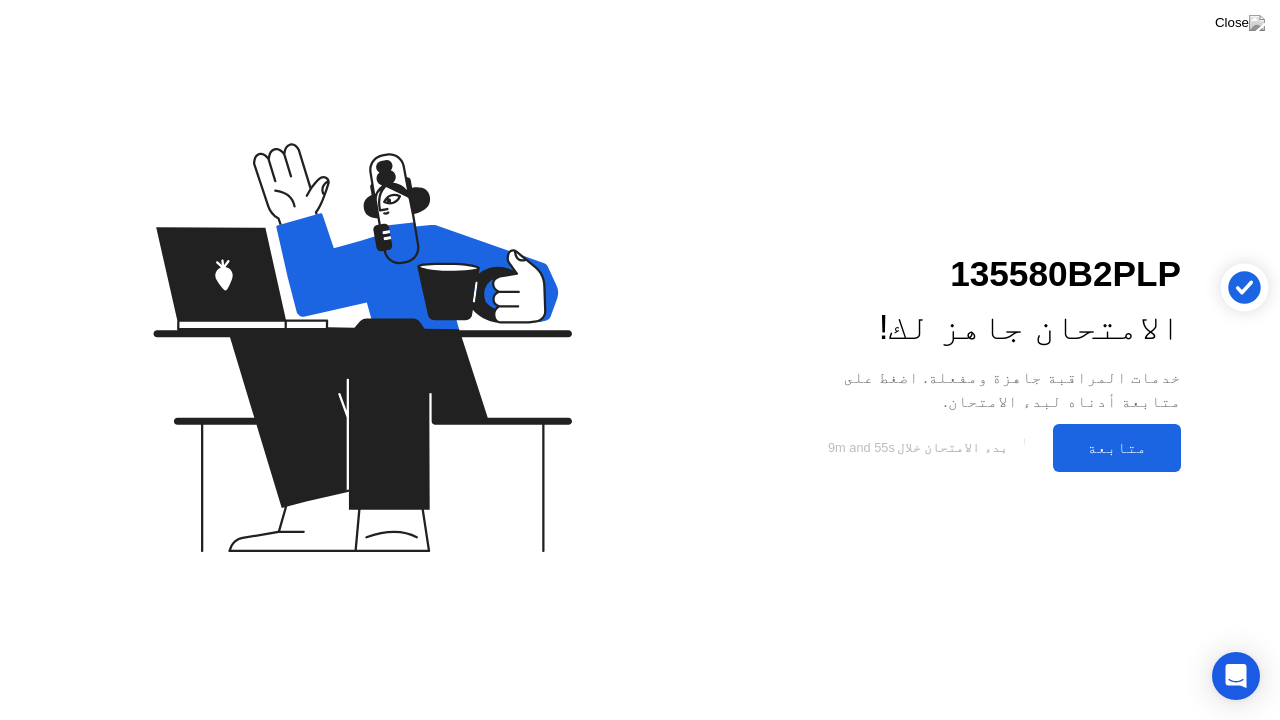 click on "متابعة" 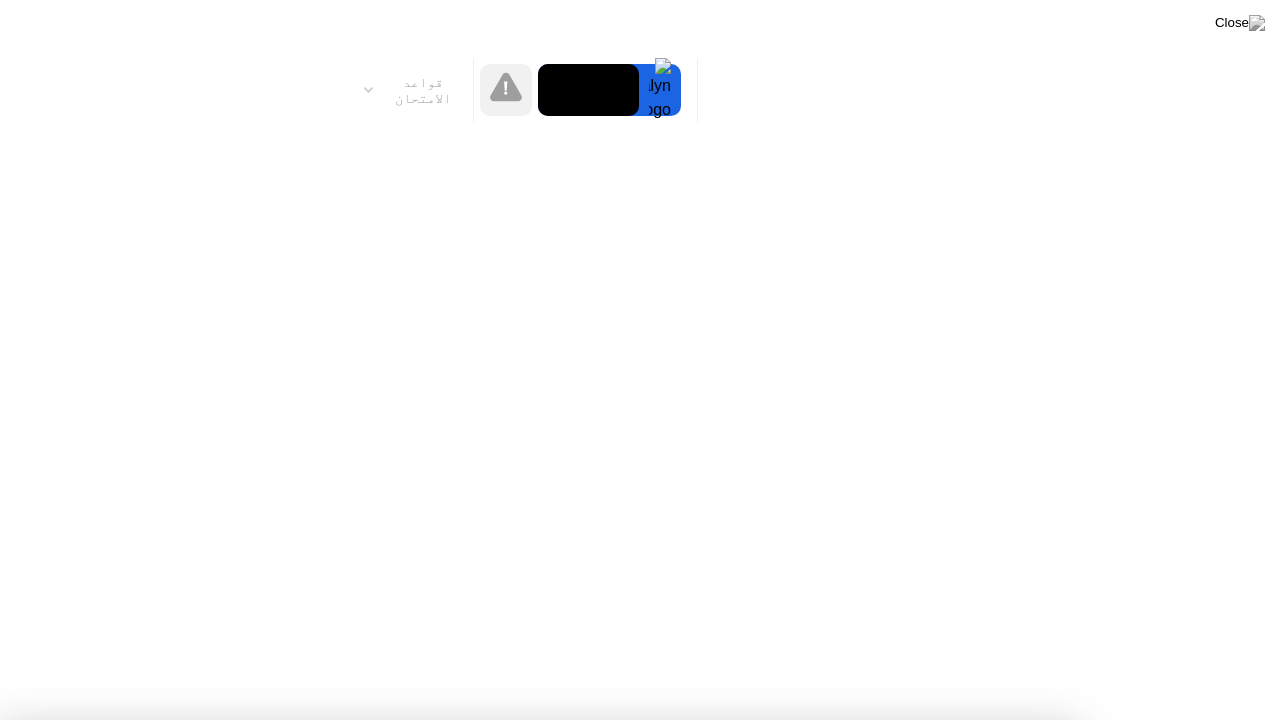 click on "فهمت!" at bounding box center (648, 1216) 